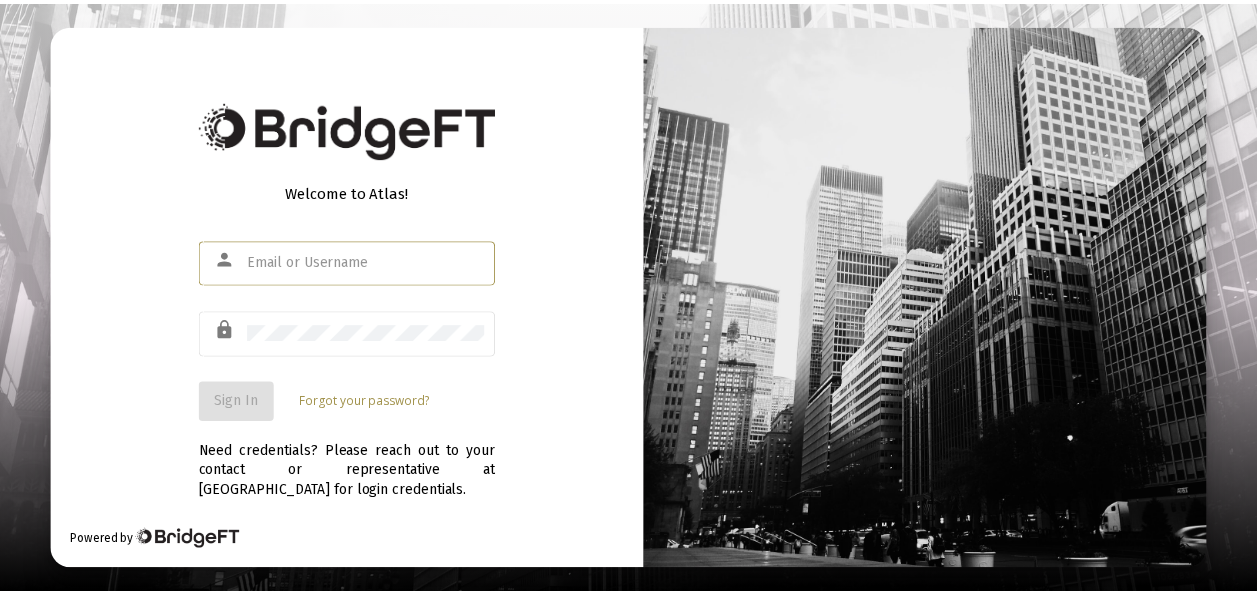 scroll, scrollTop: 0, scrollLeft: 0, axis: both 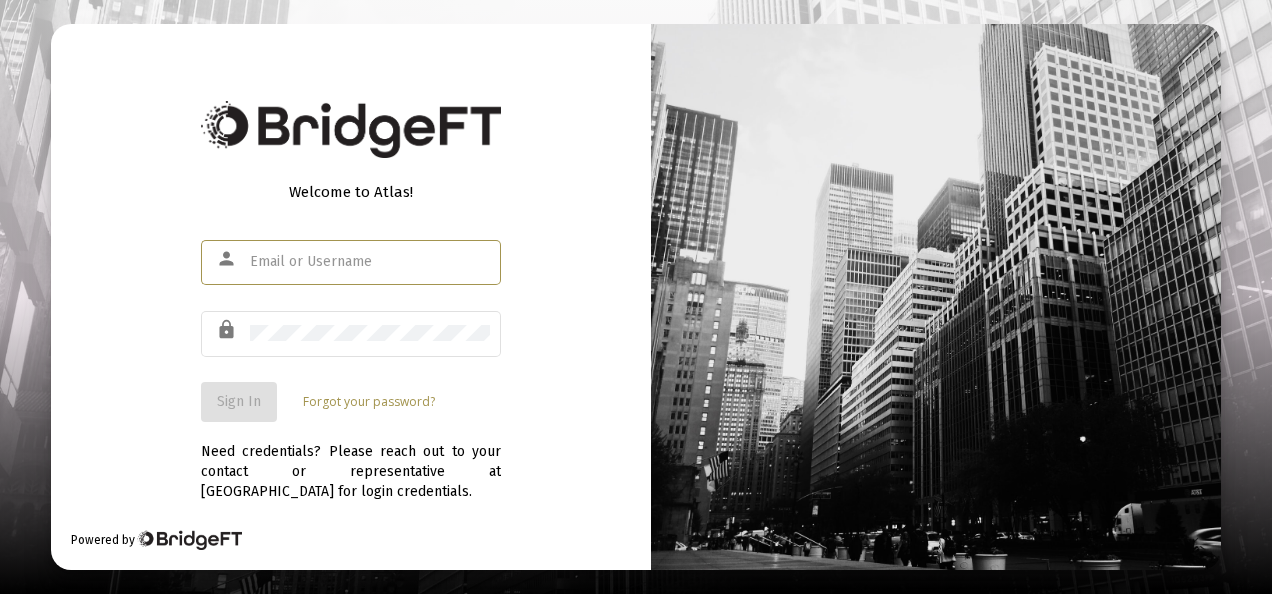 click at bounding box center [370, 262] 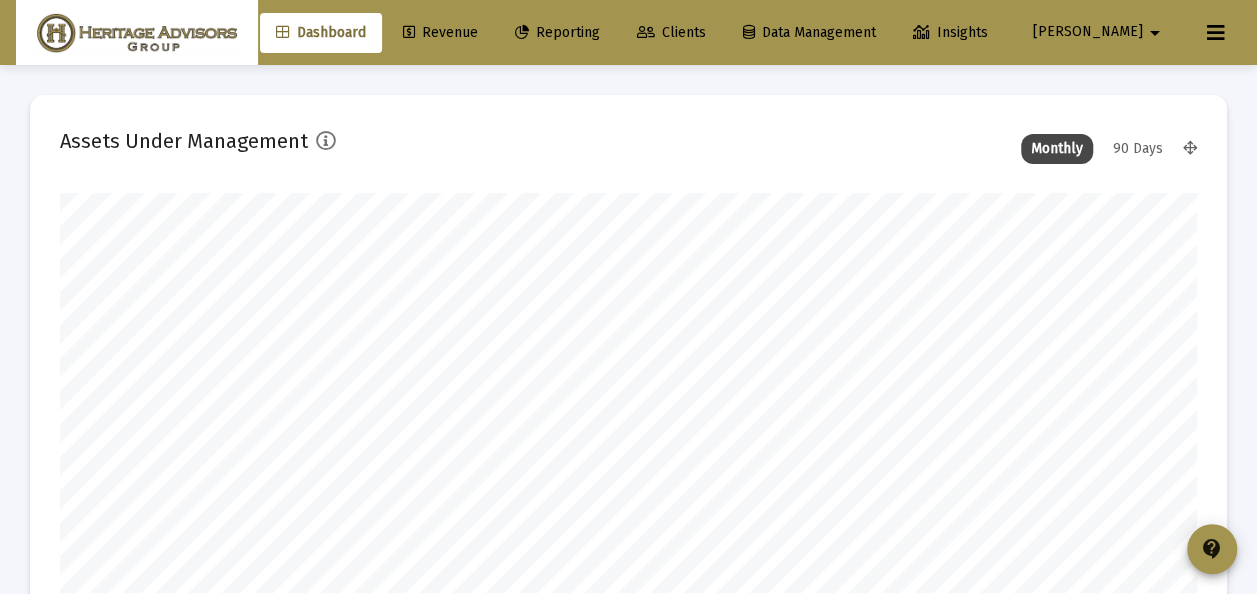scroll, scrollTop: 999600, scrollLeft: 998863, axis: both 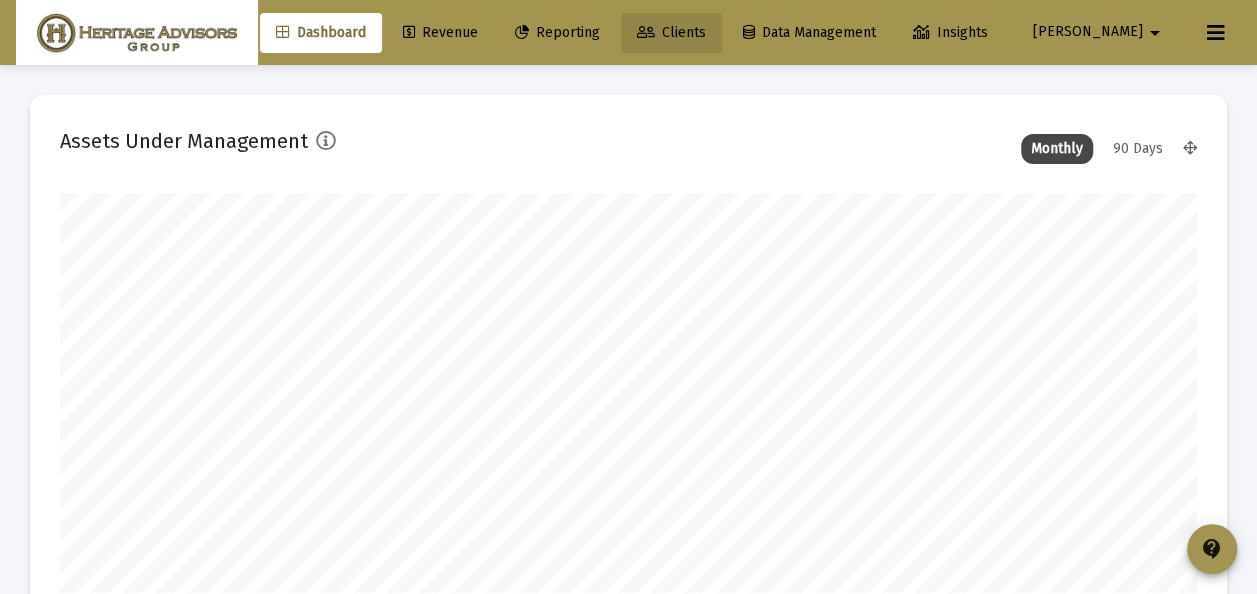 click on "Clients" 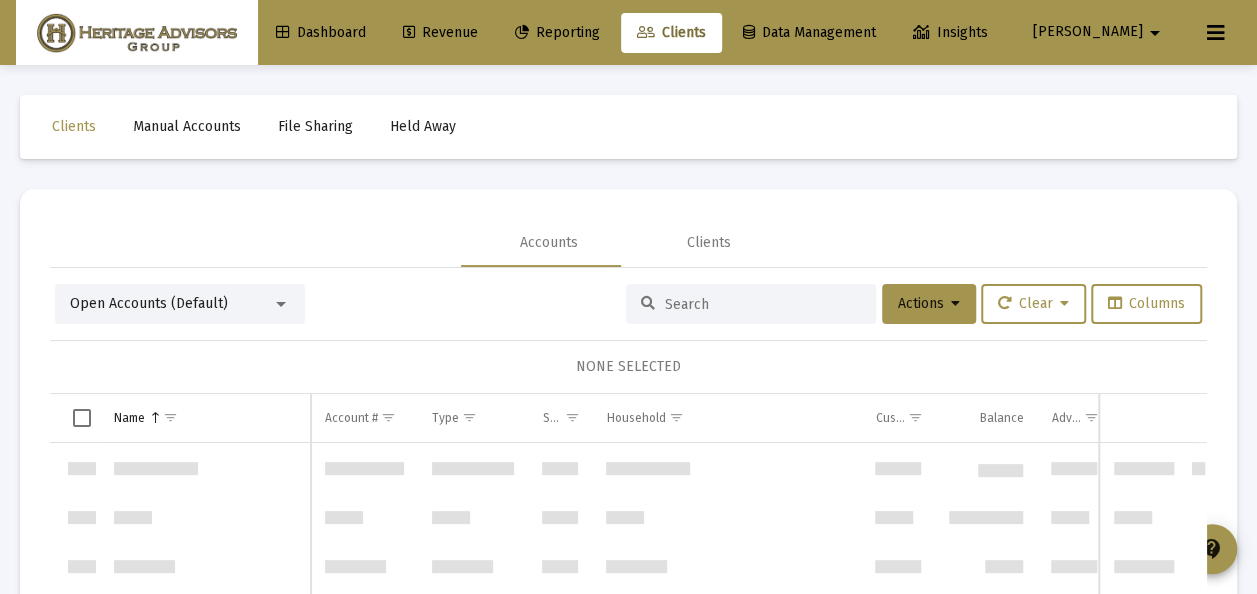 scroll, scrollTop: 5760, scrollLeft: 0, axis: vertical 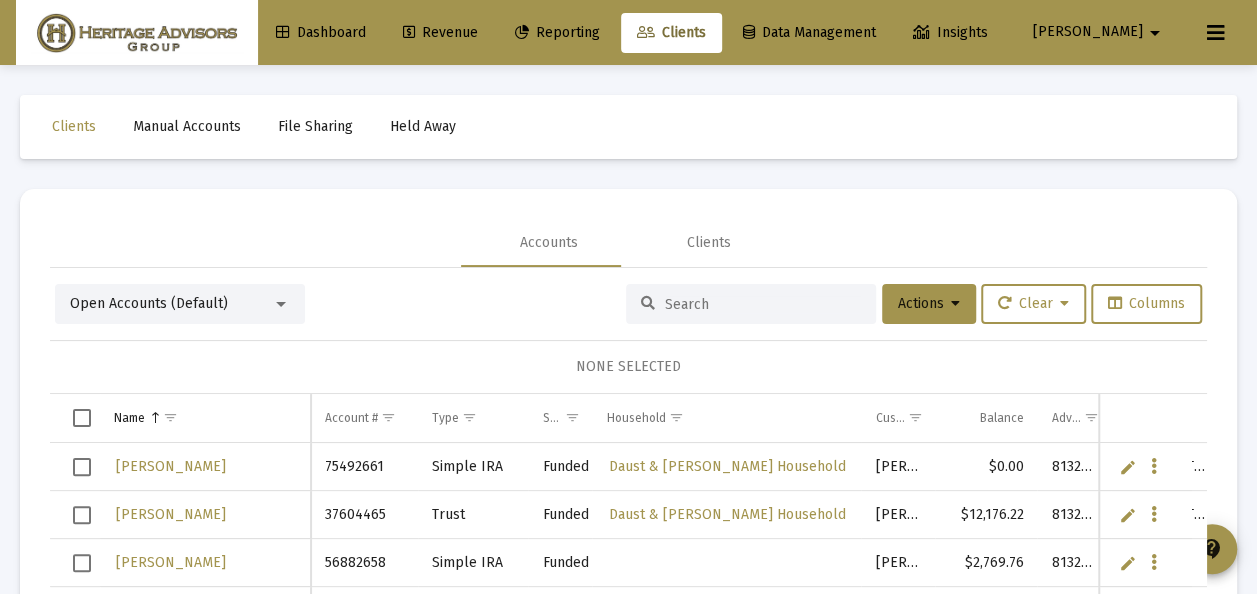 click at bounding box center (281, 304) 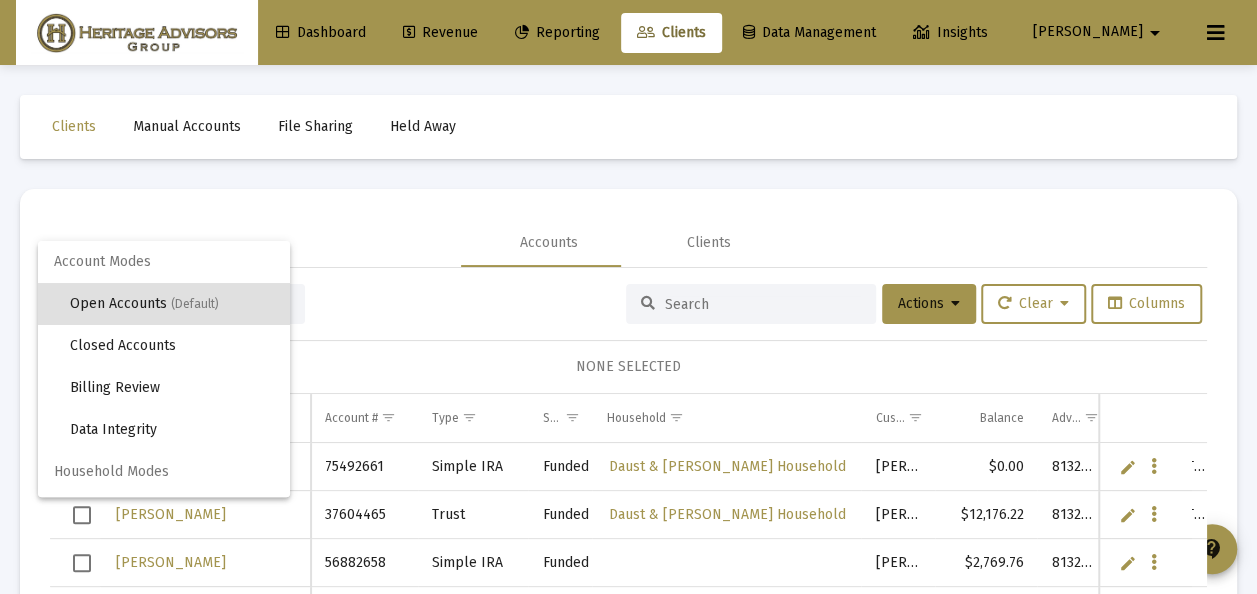 scroll, scrollTop: 38, scrollLeft: 0, axis: vertical 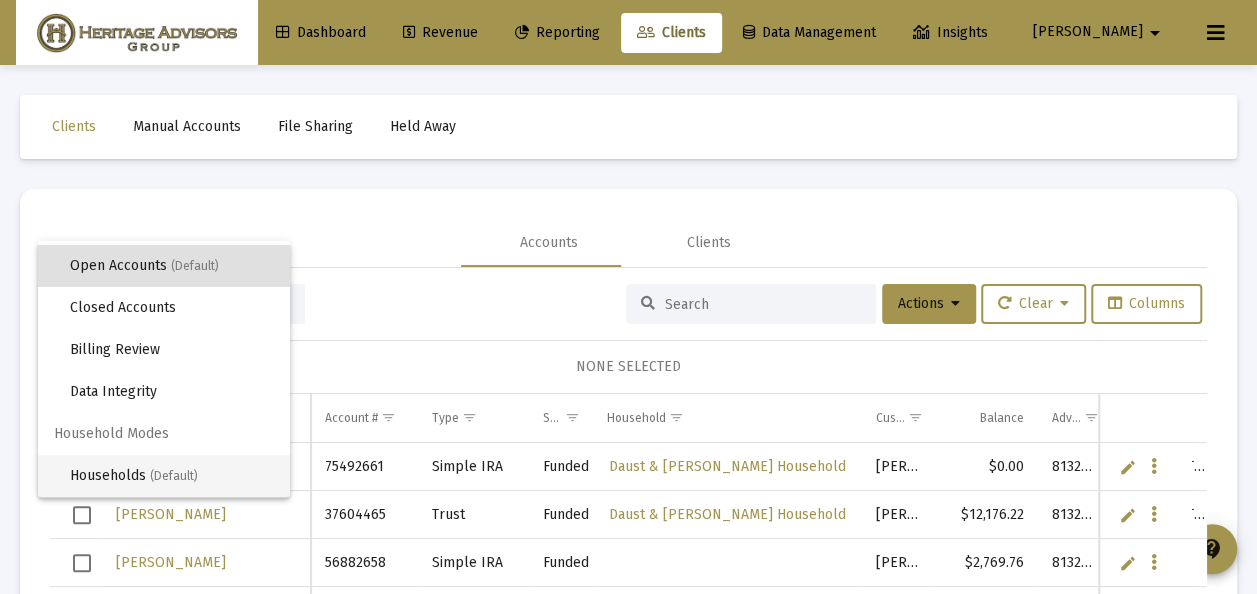 click on "Households  (Default)" at bounding box center (172, 476) 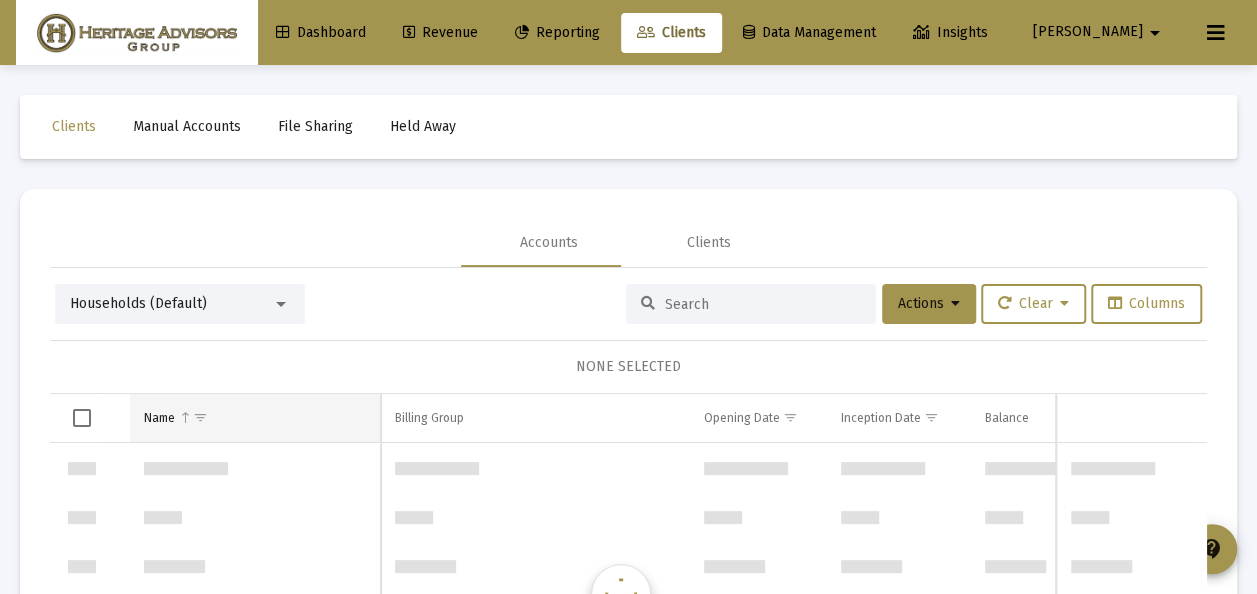 scroll, scrollTop: 3840, scrollLeft: 0, axis: vertical 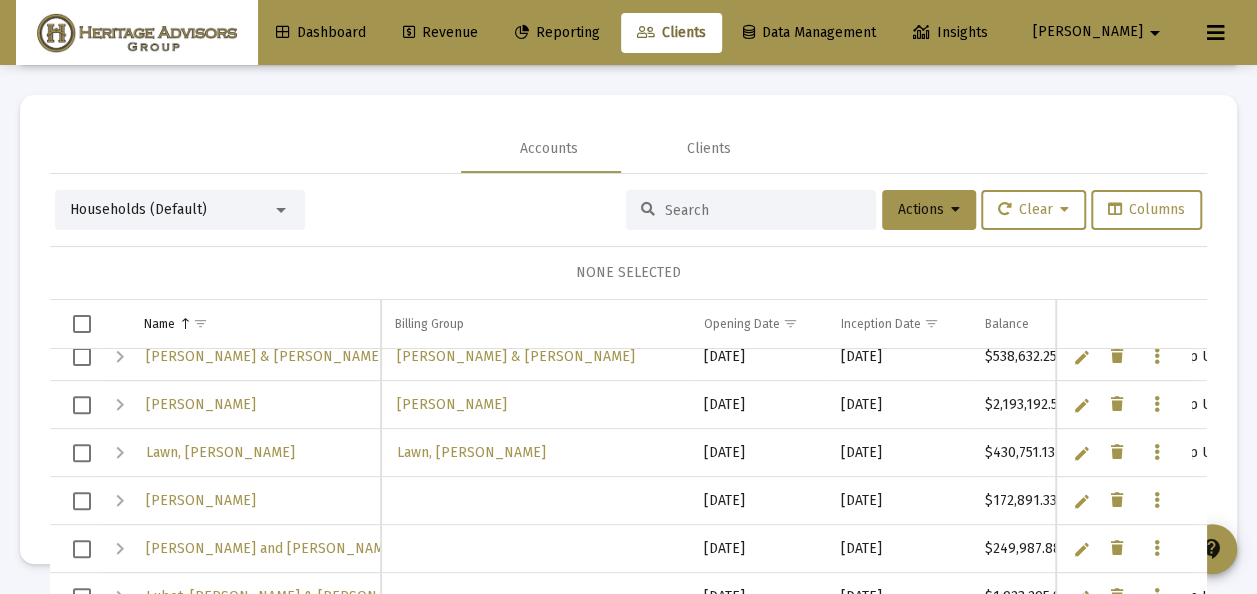 click at bounding box center [82, 405] 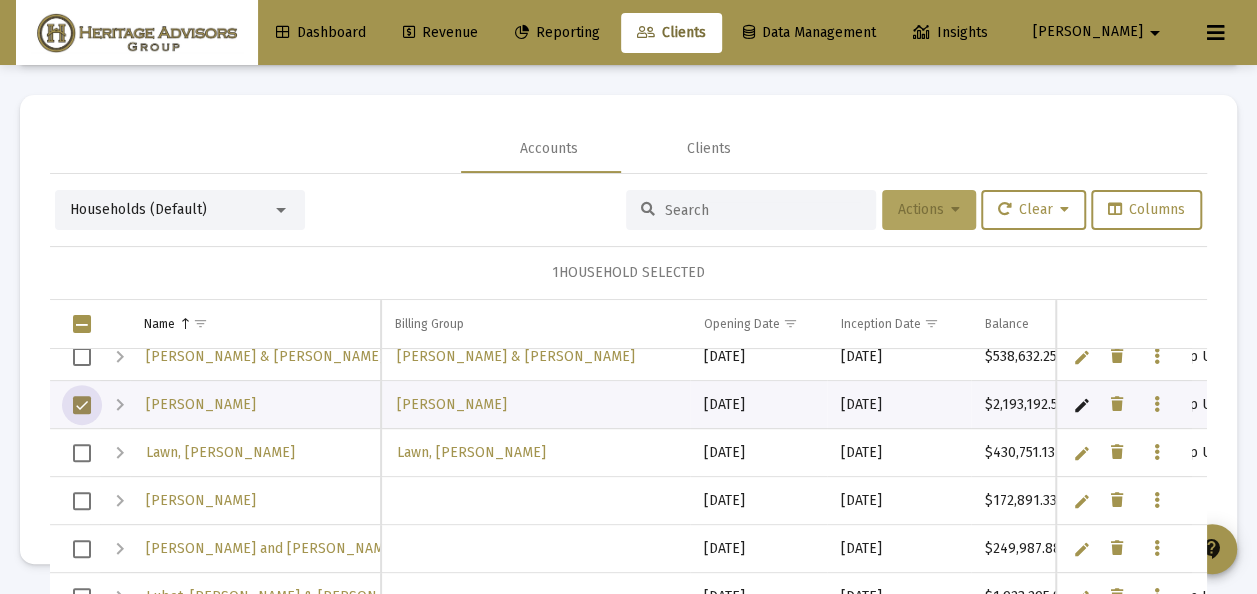 click on "Actions" at bounding box center [929, 209] 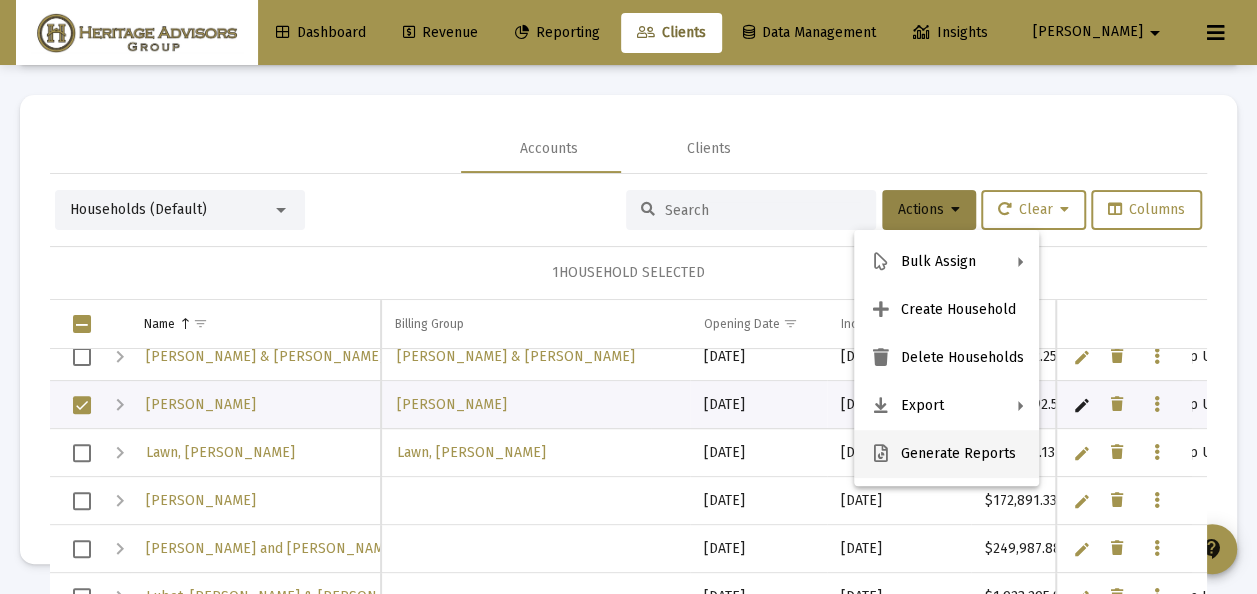 click on "Generate Reports" at bounding box center [946, 454] 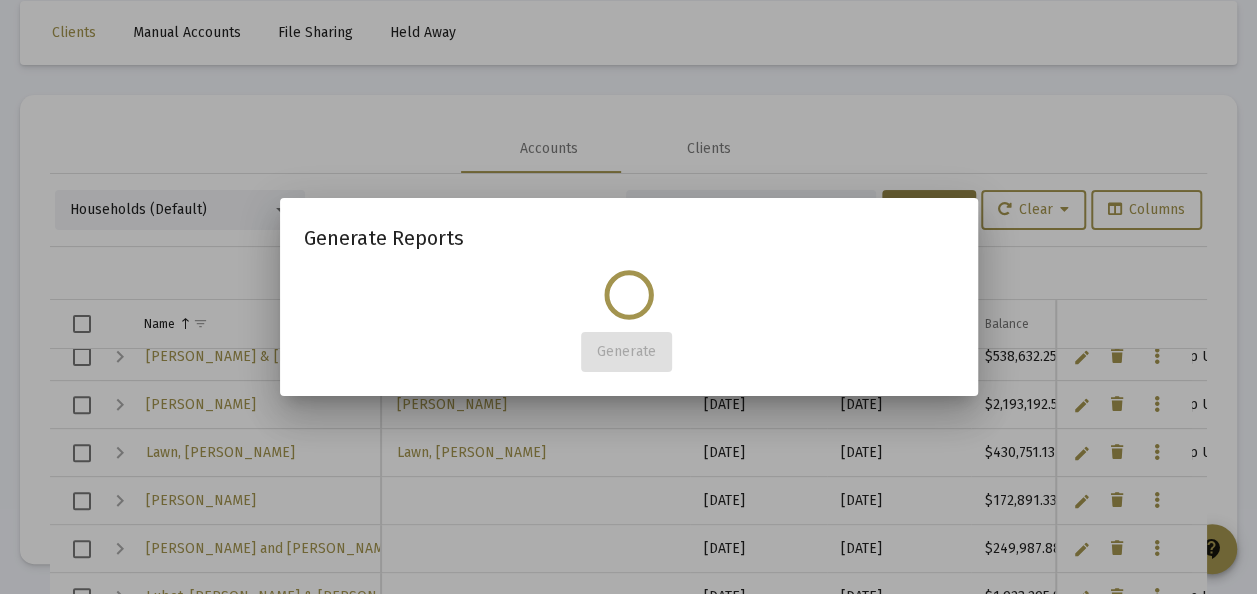 scroll, scrollTop: 0, scrollLeft: 0, axis: both 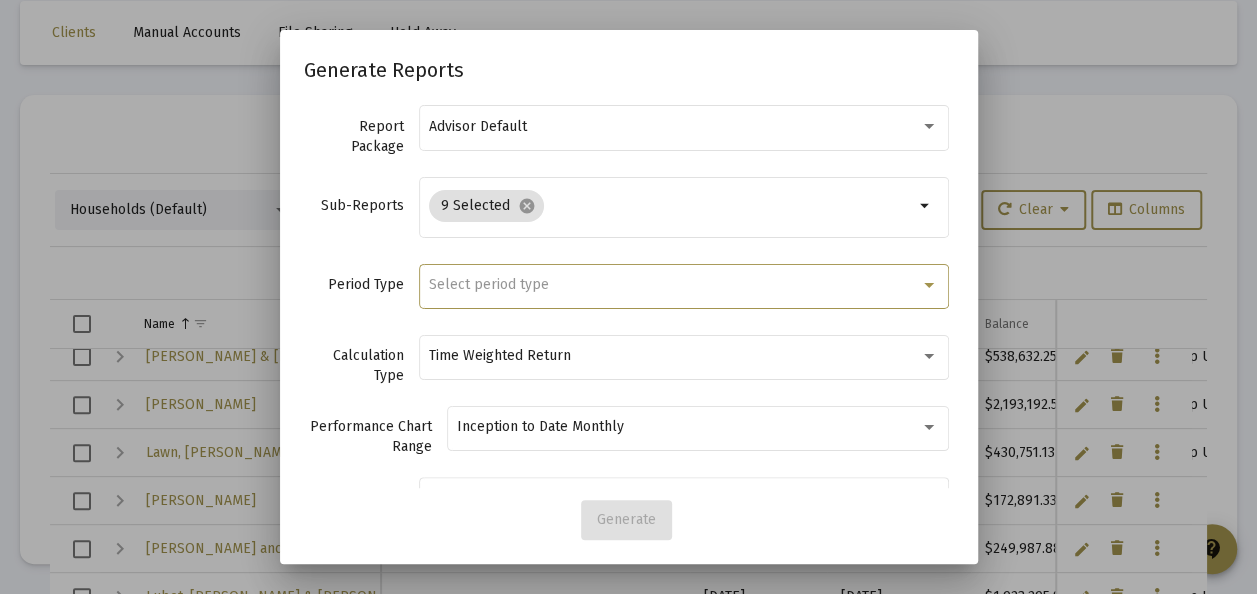 click on "Select period type" at bounding box center (489, 284) 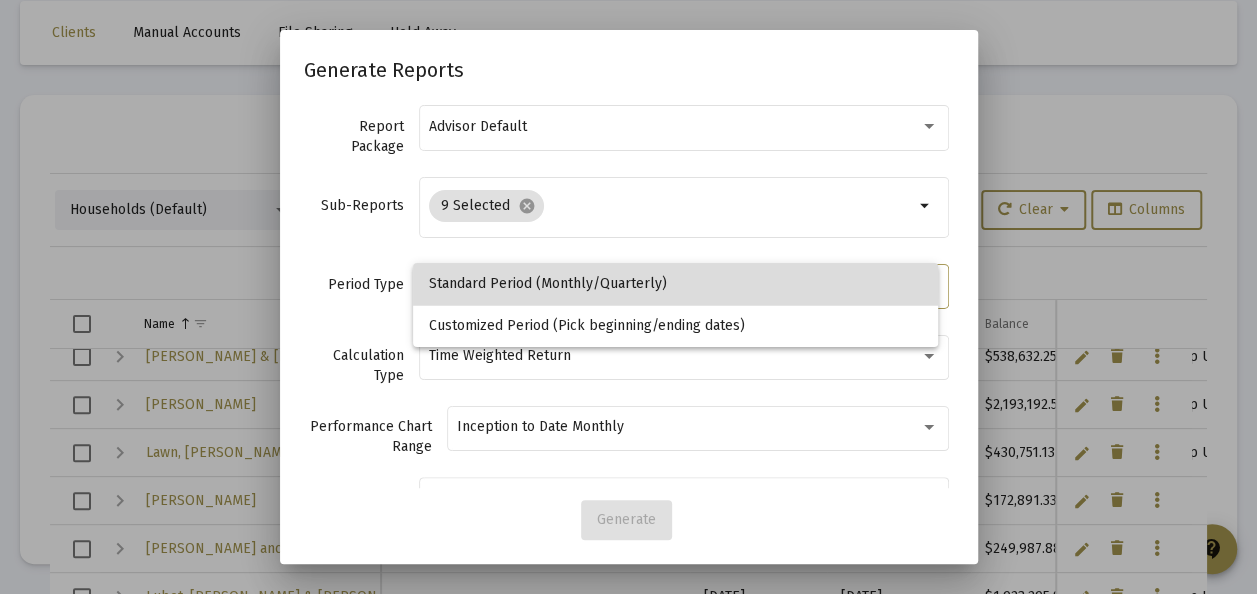 click on "Standard Period (Monthly/Quarterly)" at bounding box center (676, 284) 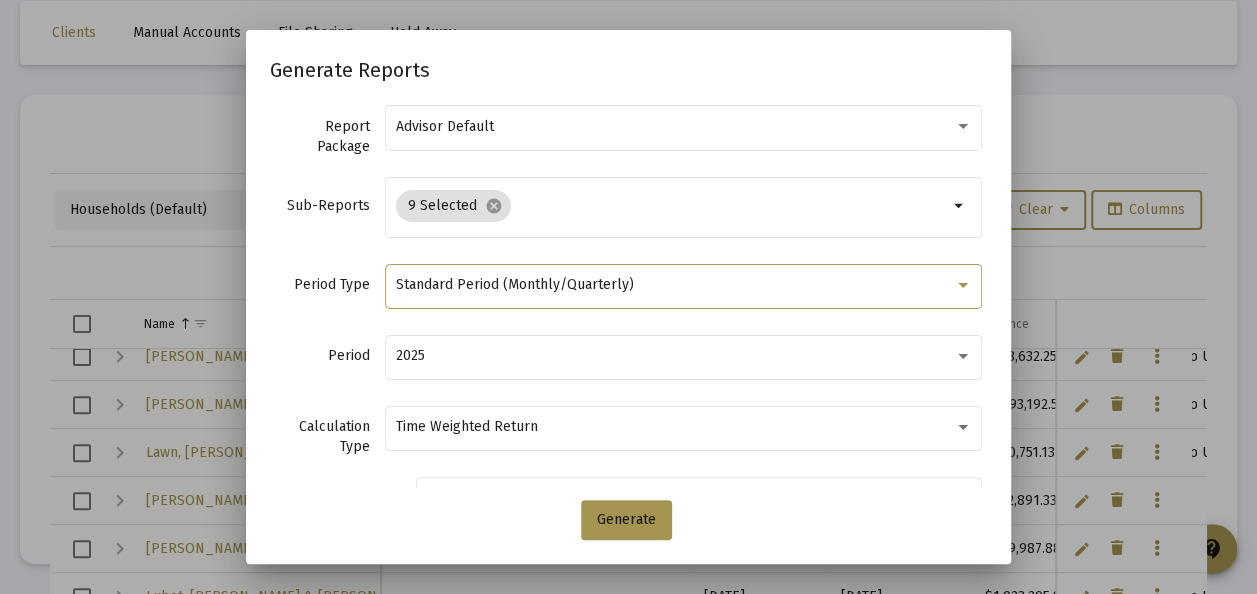 click on "Standard Period (Monthly/Quarterly)" at bounding box center [515, 284] 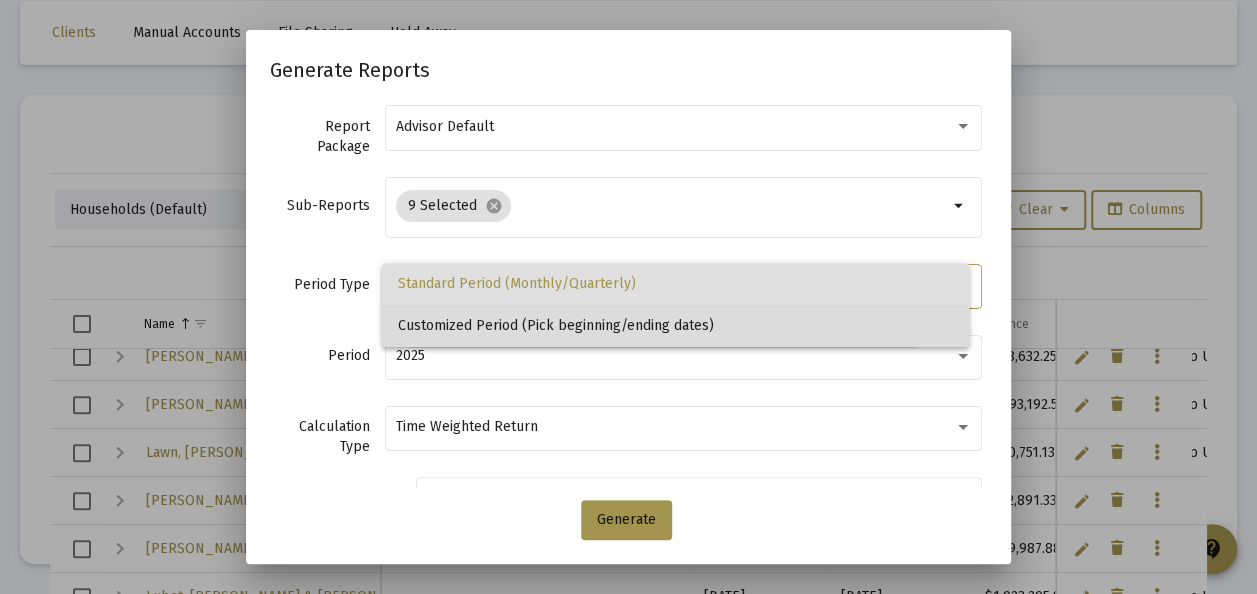 click on "Customized Period (Pick beginning/ending dates)" at bounding box center [675, 326] 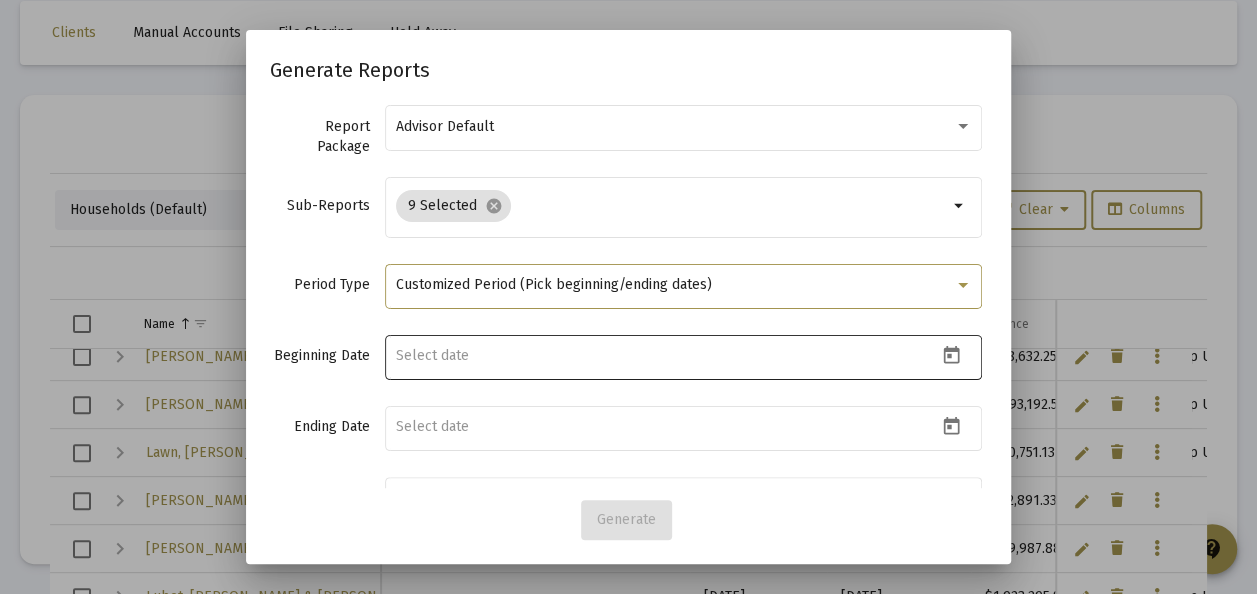 click 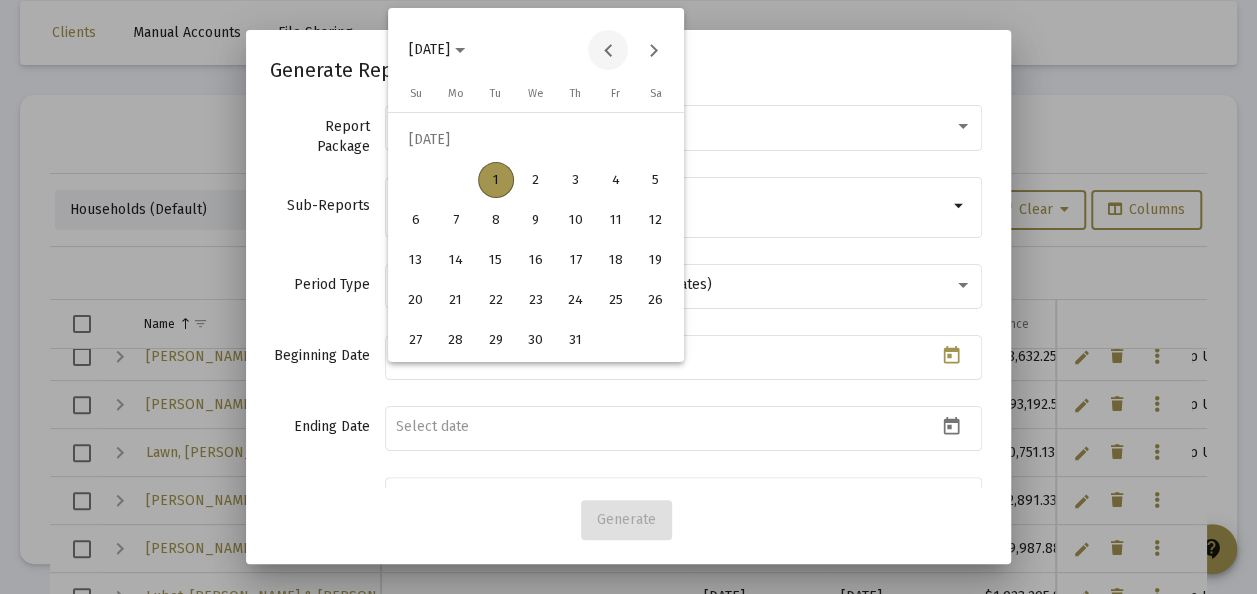 click at bounding box center (608, 50) 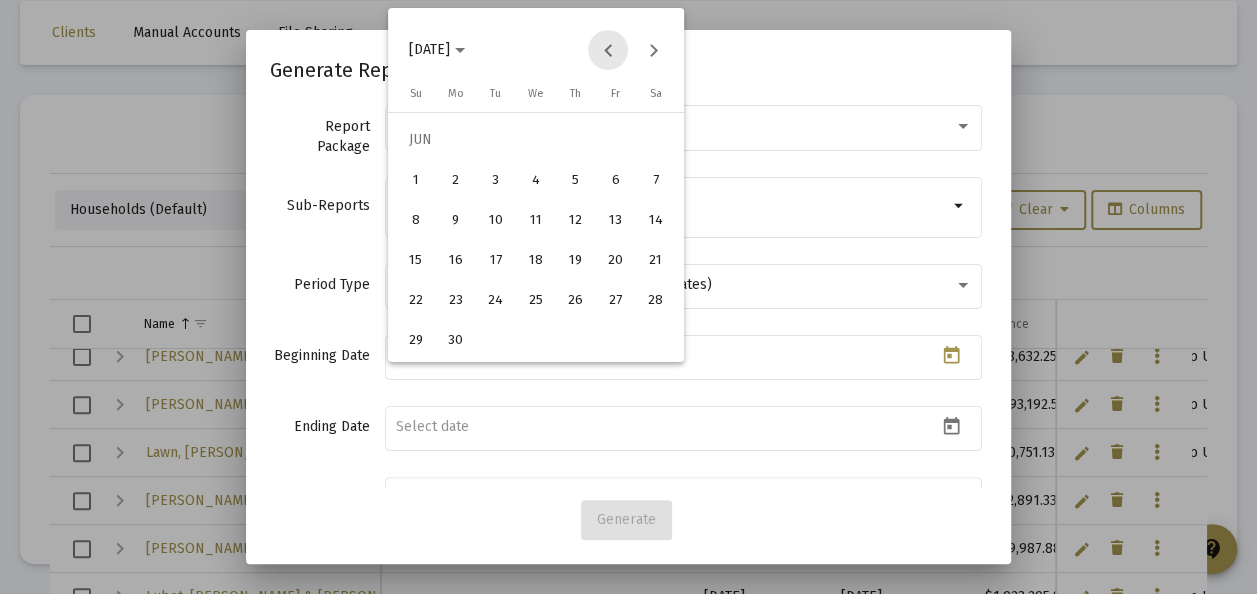 click at bounding box center [608, 50] 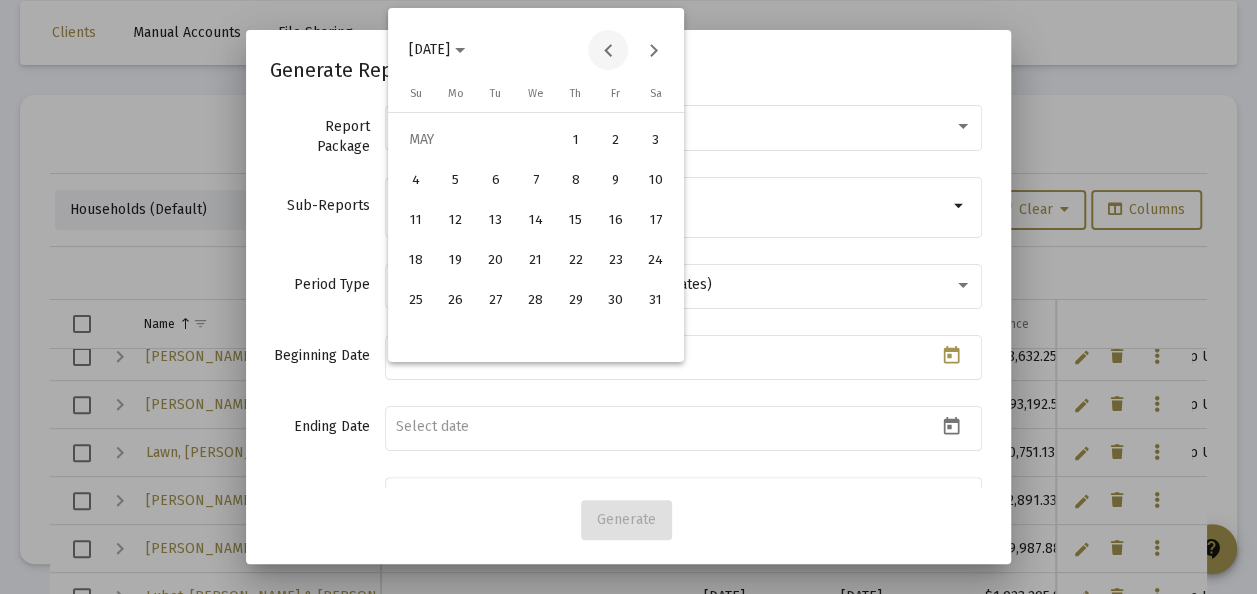 click at bounding box center (608, 50) 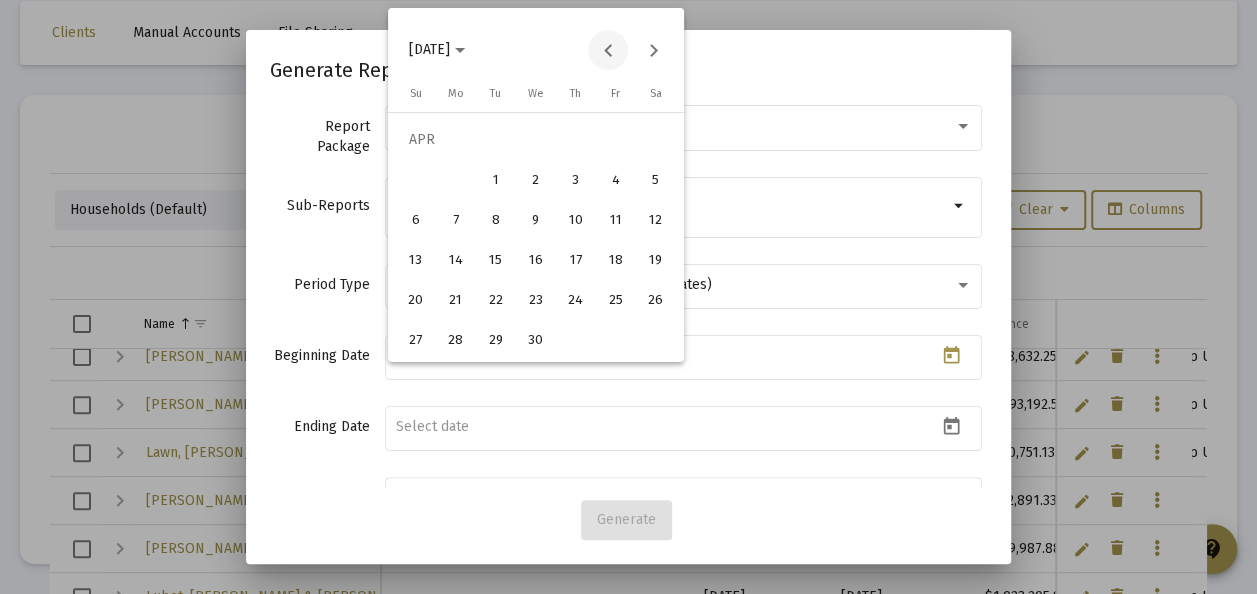 click at bounding box center (608, 50) 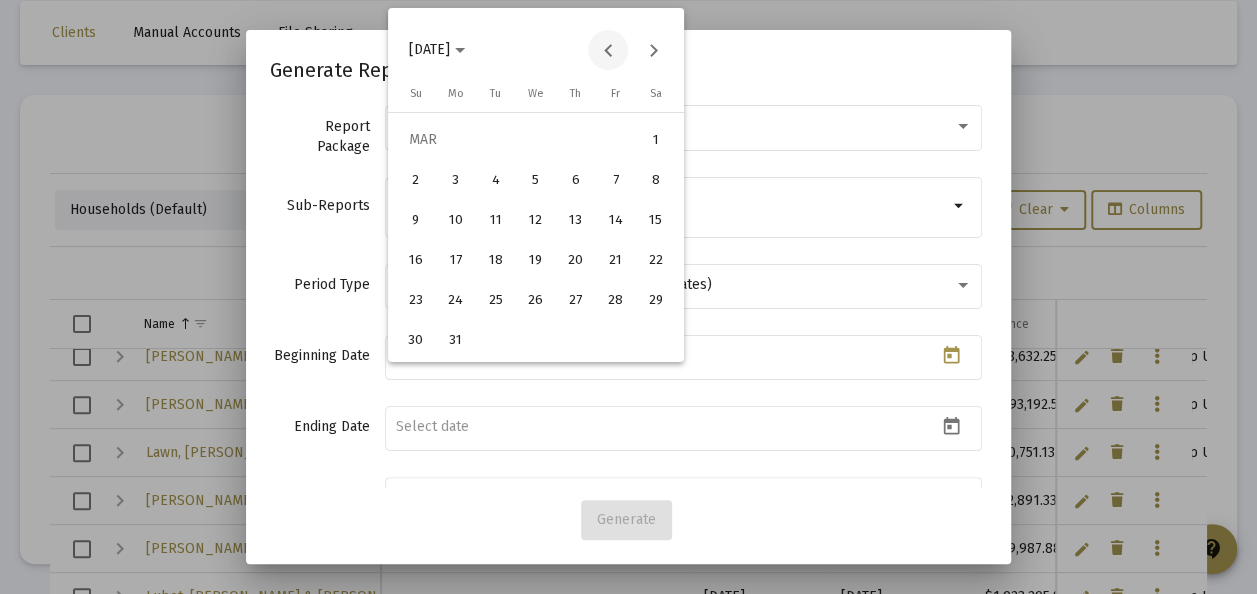 click at bounding box center (608, 50) 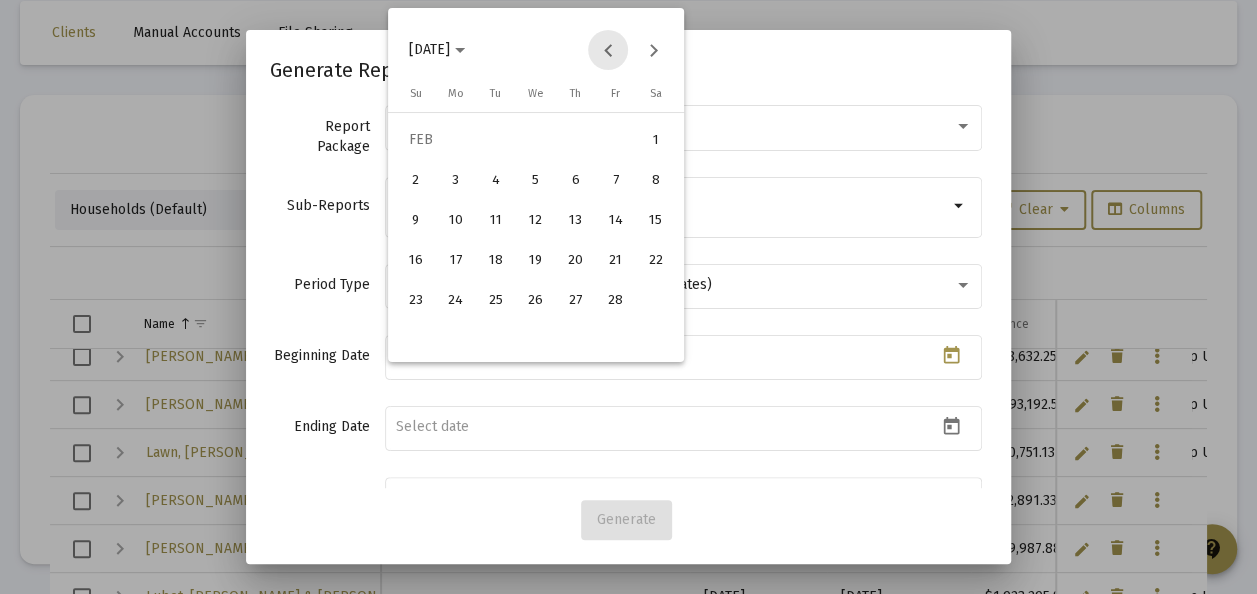 click at bounding box center (608, 50) 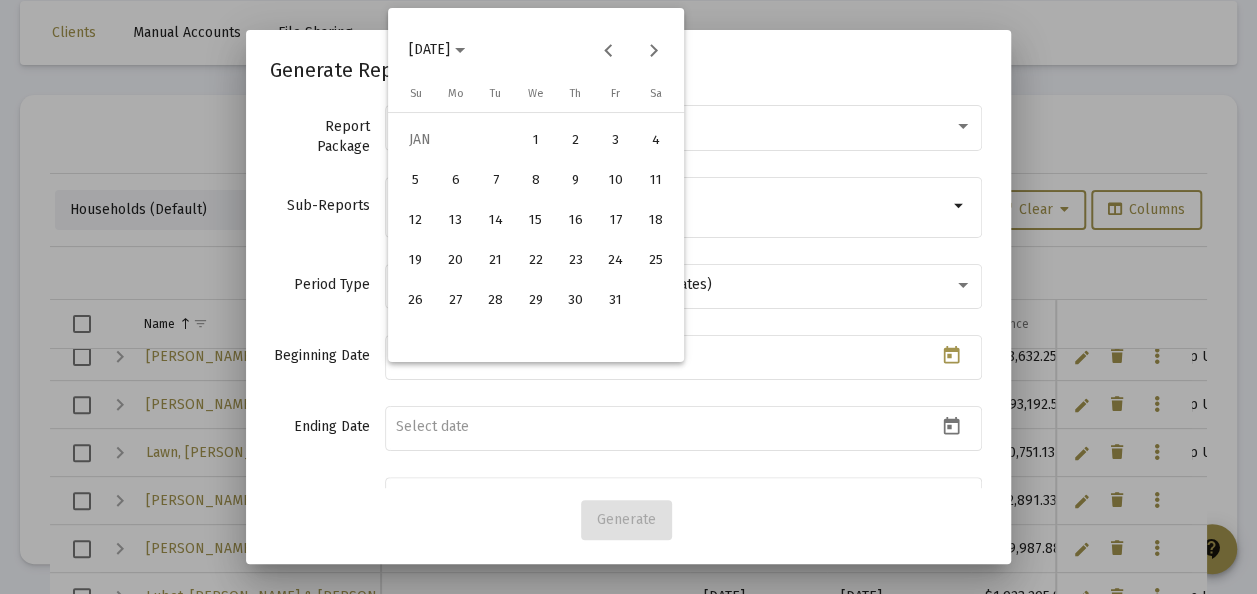 click on "1" at bounding box center (536, 140) 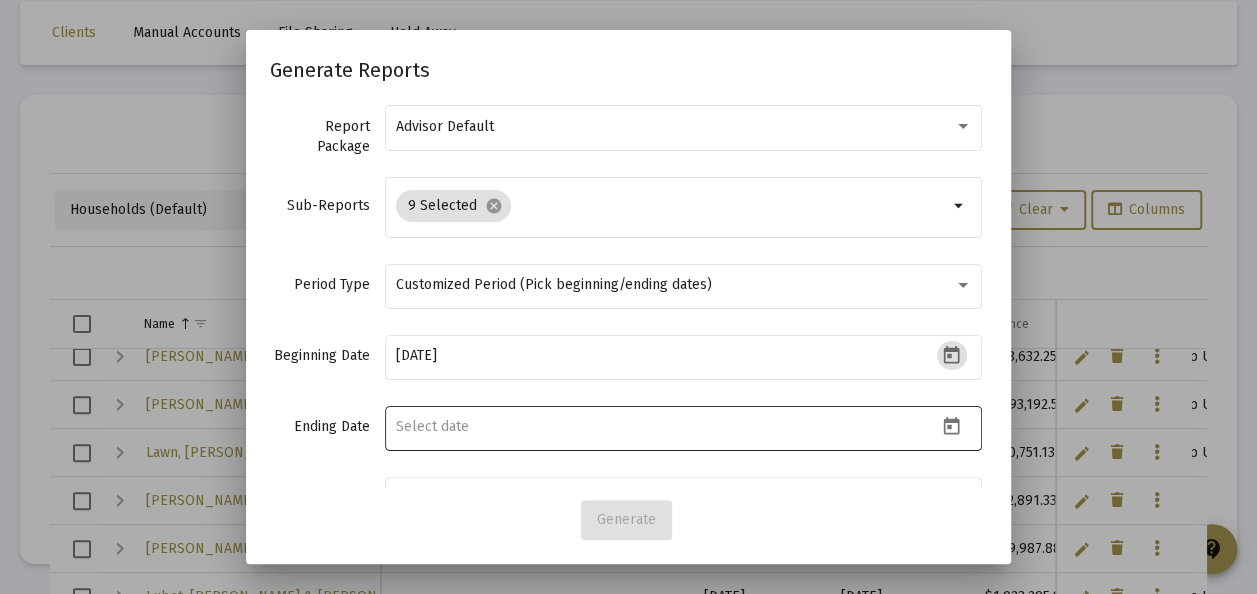 click 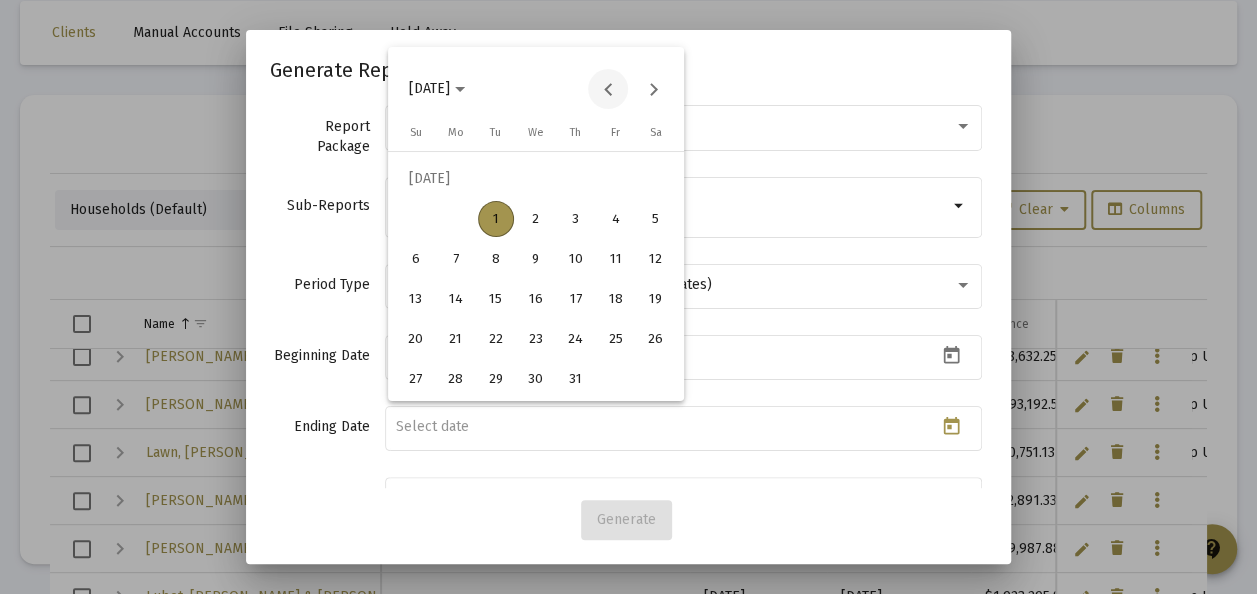 click at bounding box center (608, 89) 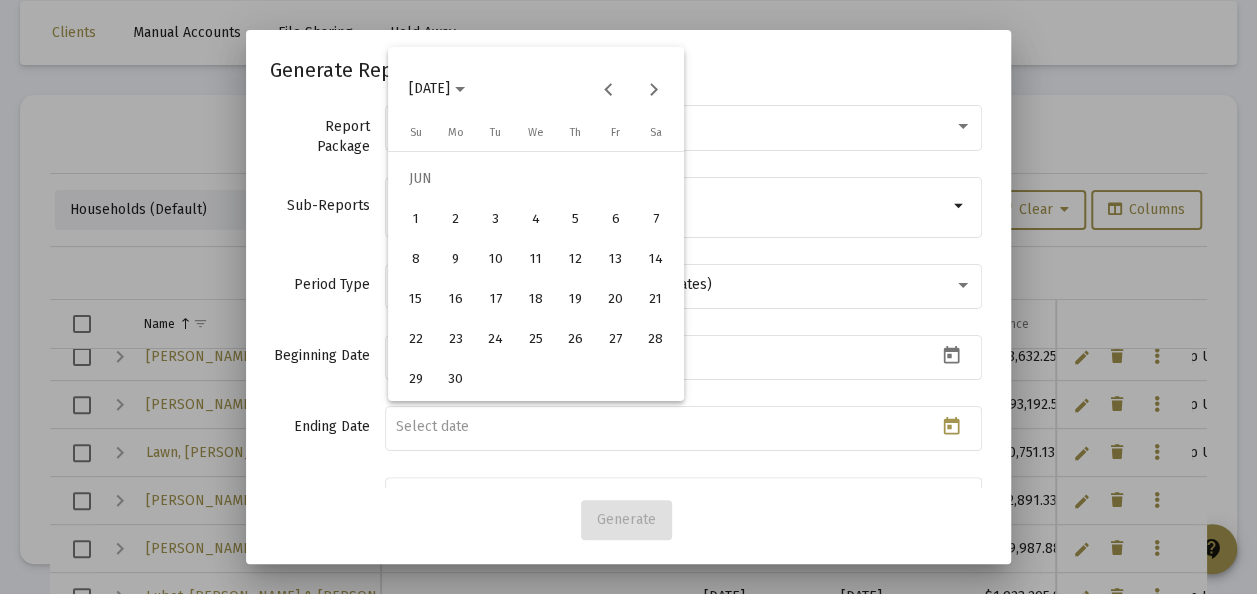 click on "30" at bounding box center [456, 379] 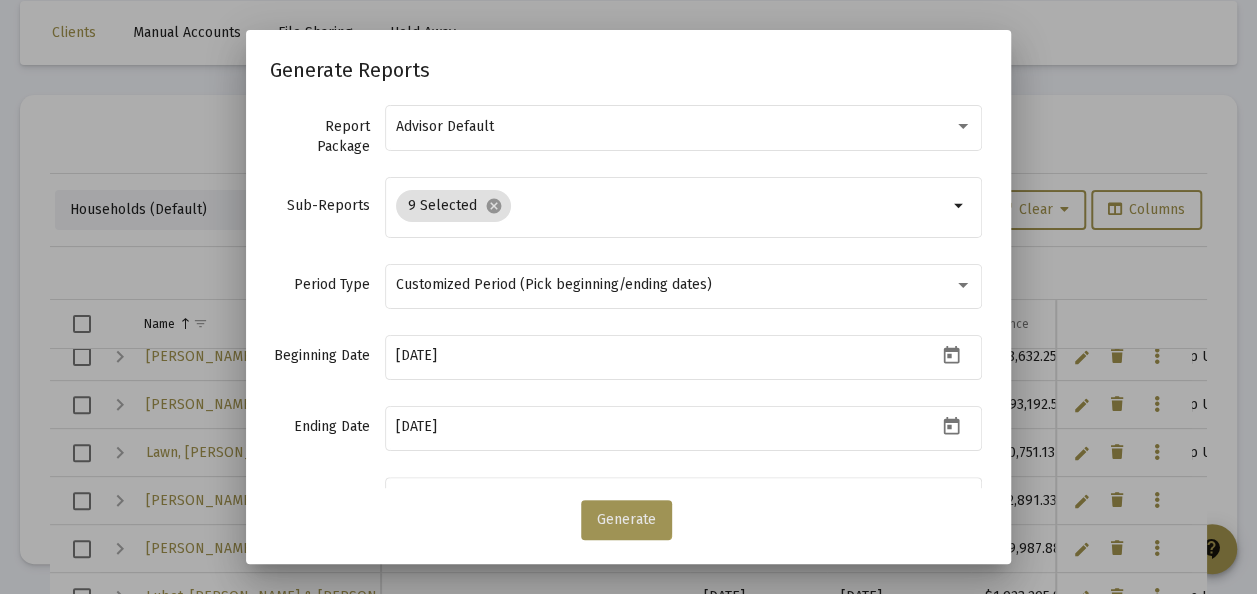 click on "Generate" at bounding box center [626, 519] 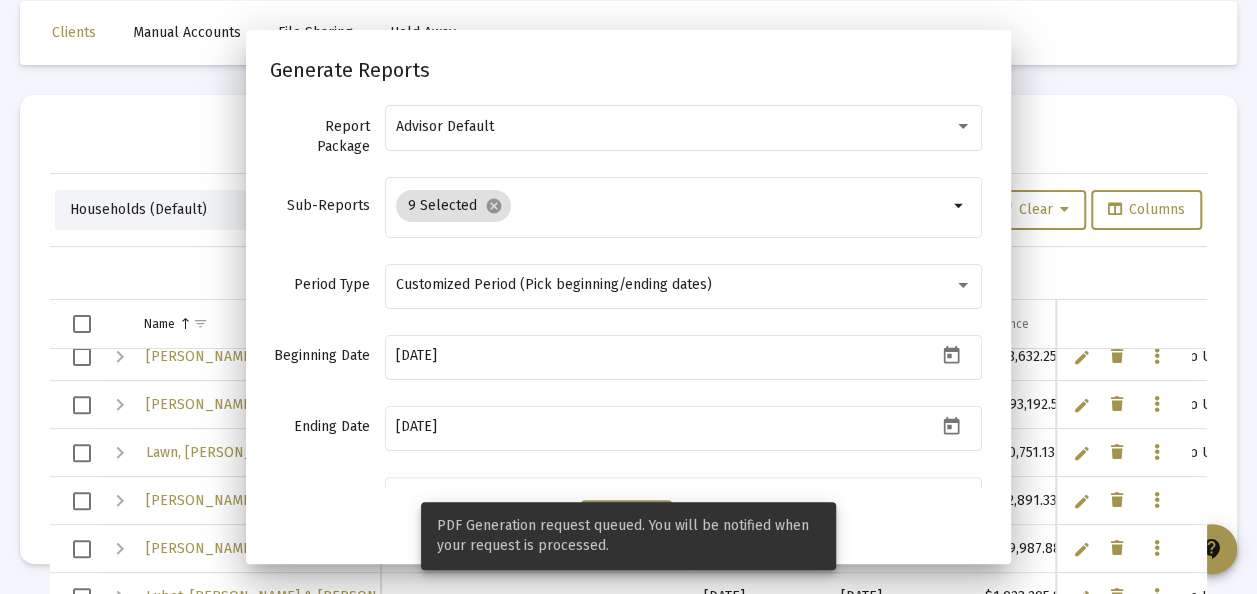 scroll, scrollTop: 94, scrollLeft: 0, axis: vertical 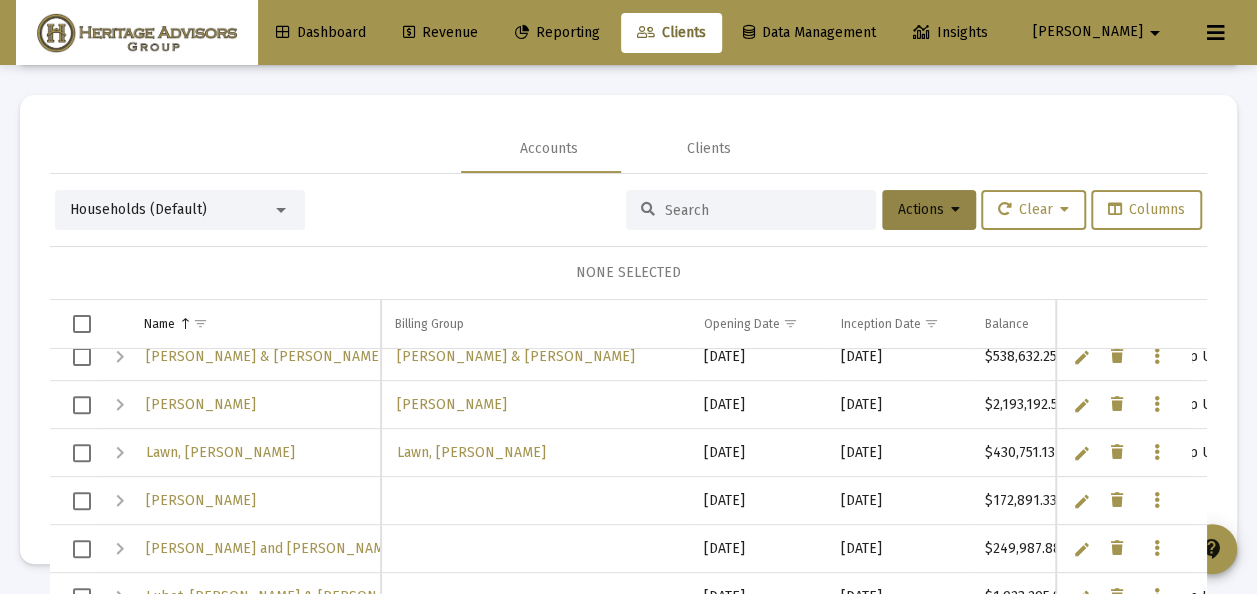 click at bounding box center [82, 405] 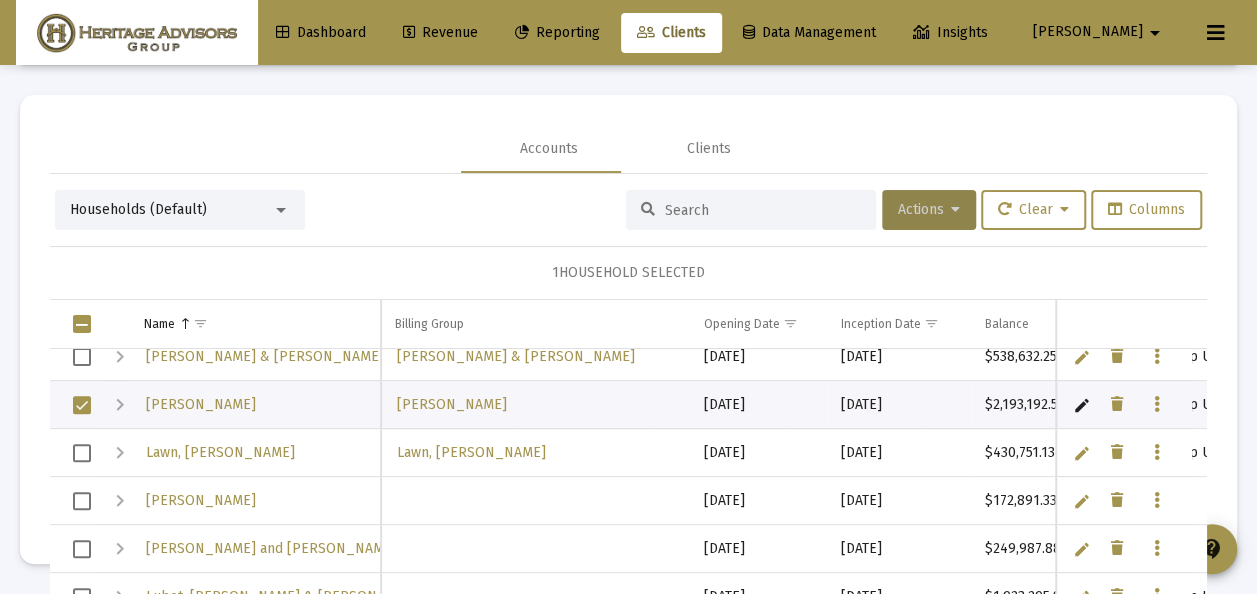 click on "Actions" at bounding box center (929, 210) 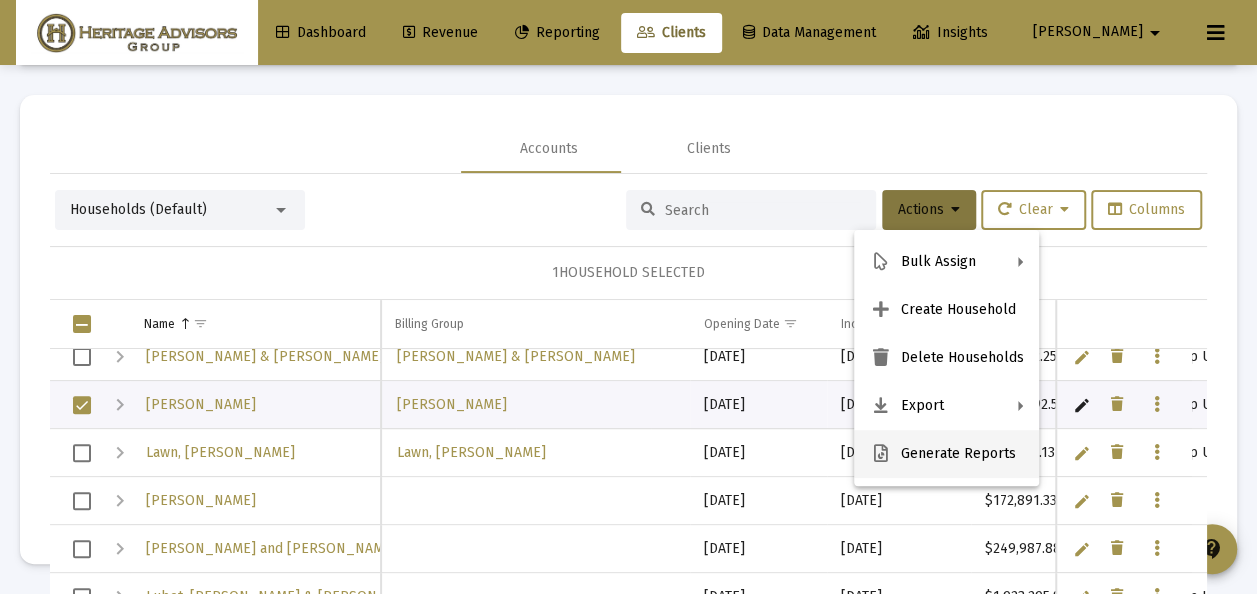 click on "Generate Reports" at bounding box center (946, 454) 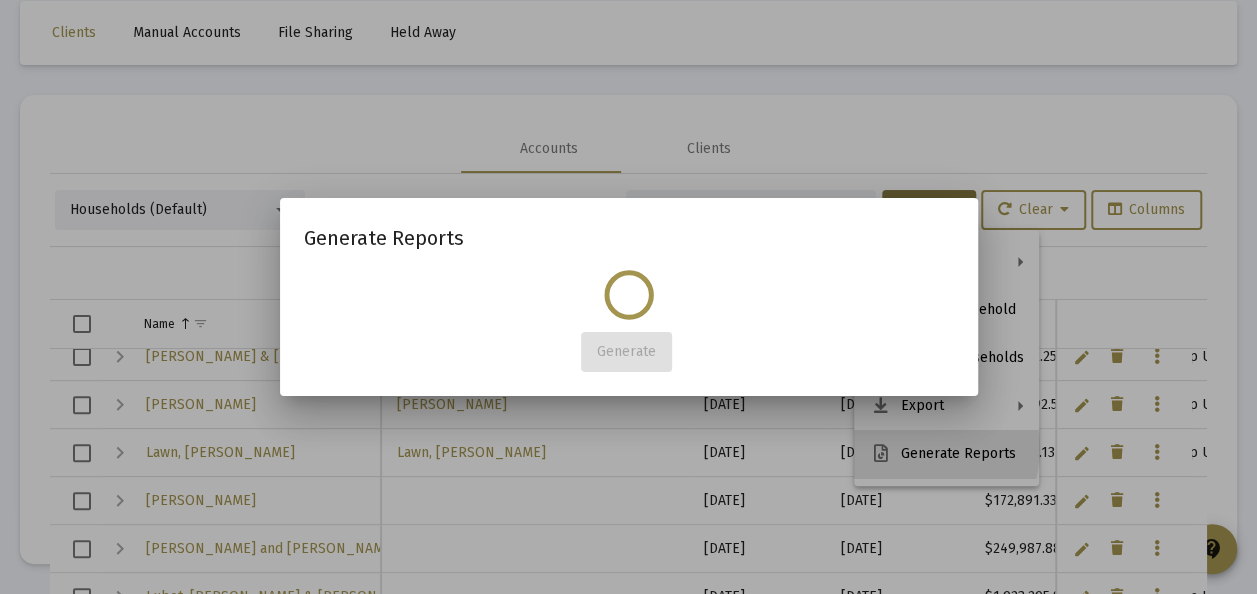 scroll, scrollTop: 0, scrollLeft: 0, axis: both 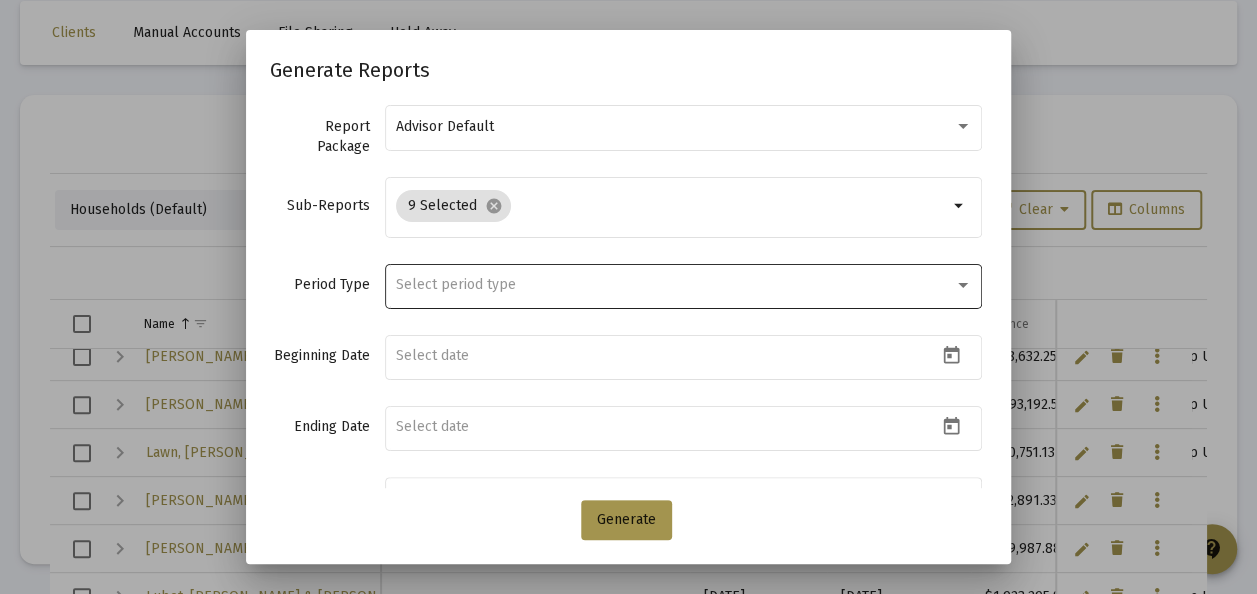 click on "Select period type" at bounding box center (456, 284) 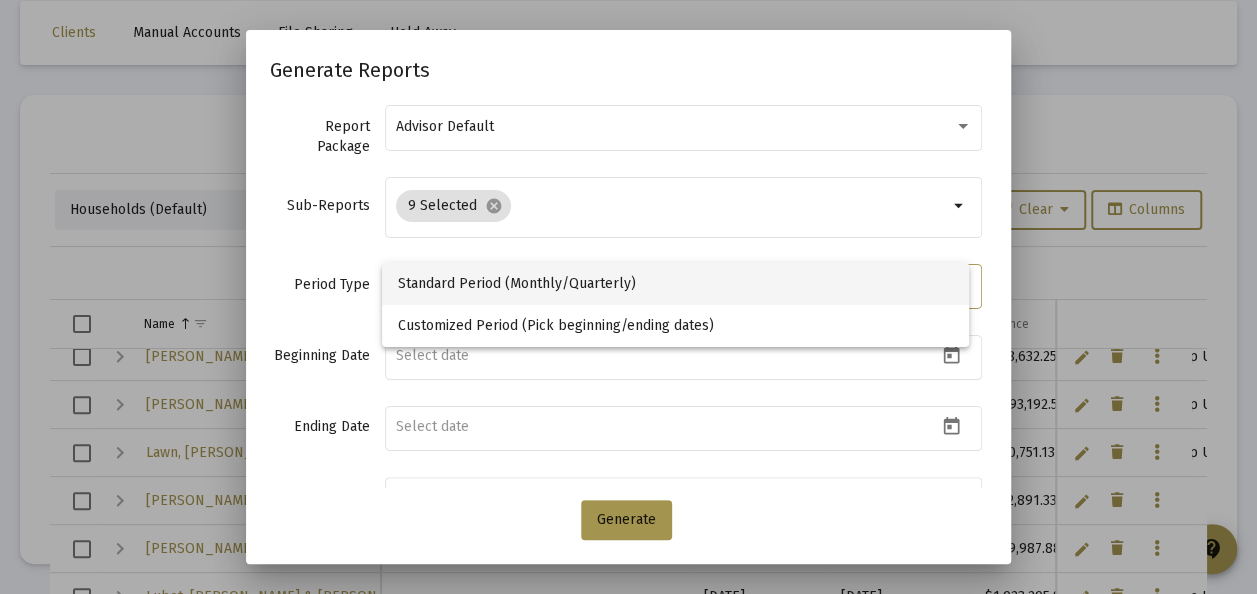 click on "Standard Period (Monthly/Quarterly)" at bounding box center (675, 284) 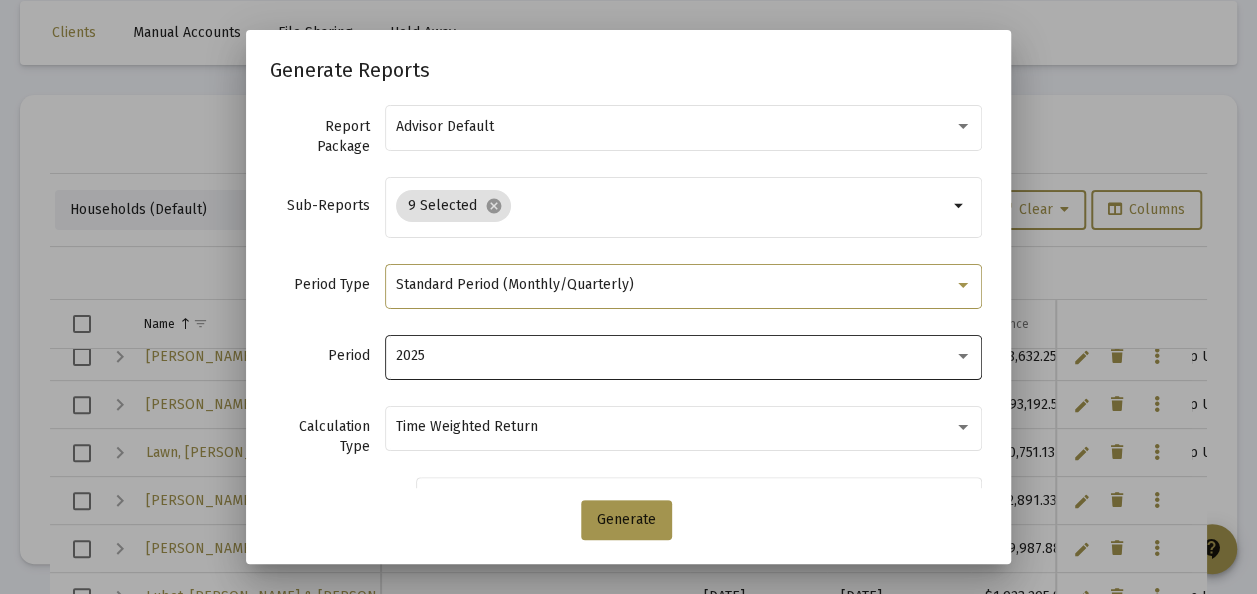 click on "2025" at bounding box center (675, 356) 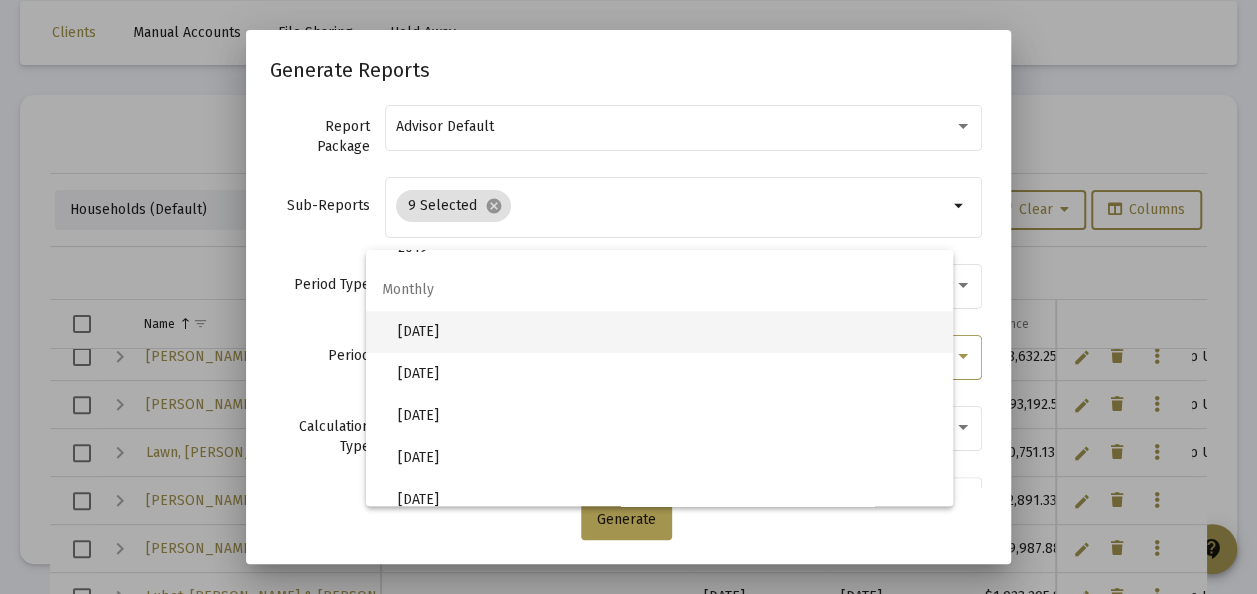 scroll, scrollTop: 400, scrollLeft: 0, axis: vertical 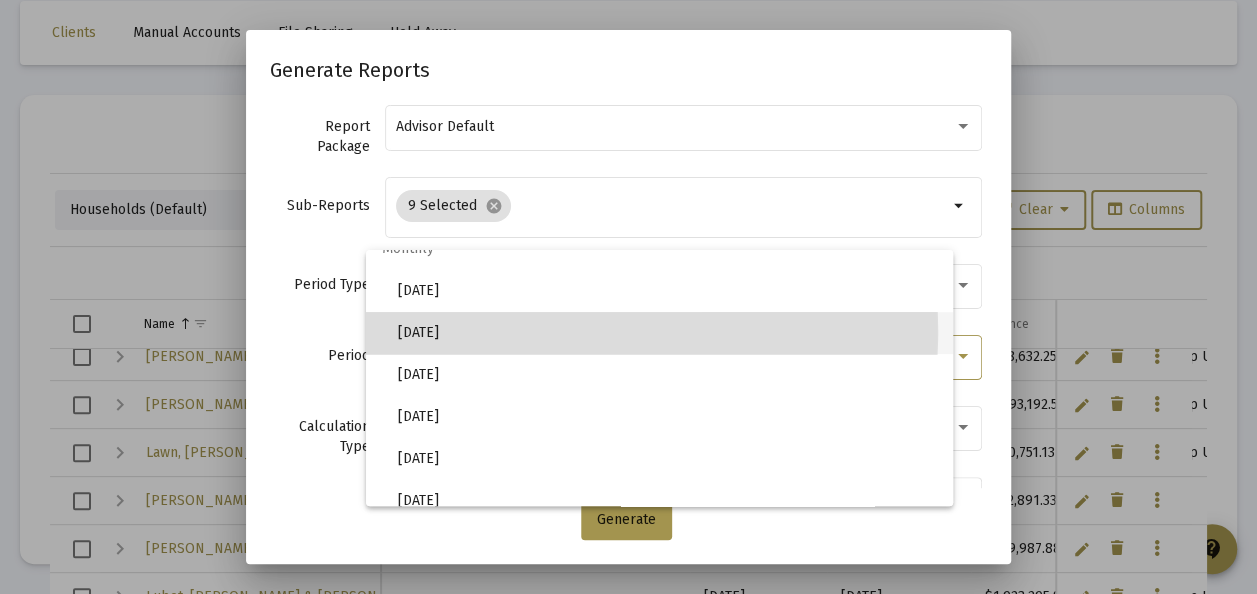 click on "[DATE]" at bounding box center [667, 333] 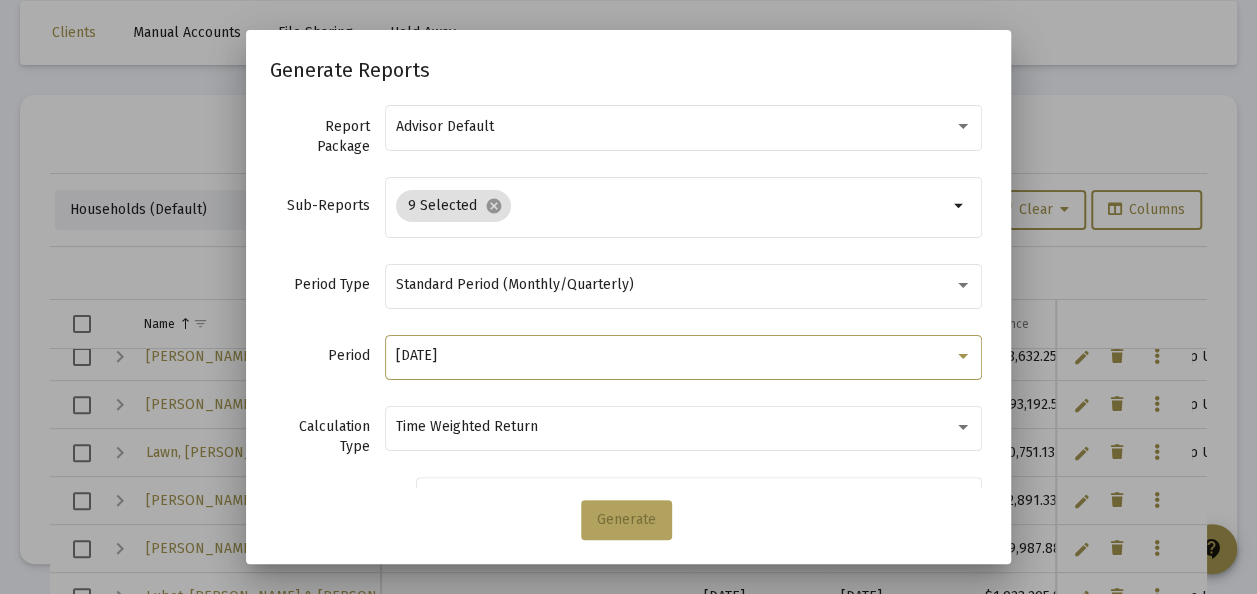 click on "Generate" at bounding box center (626, 519) 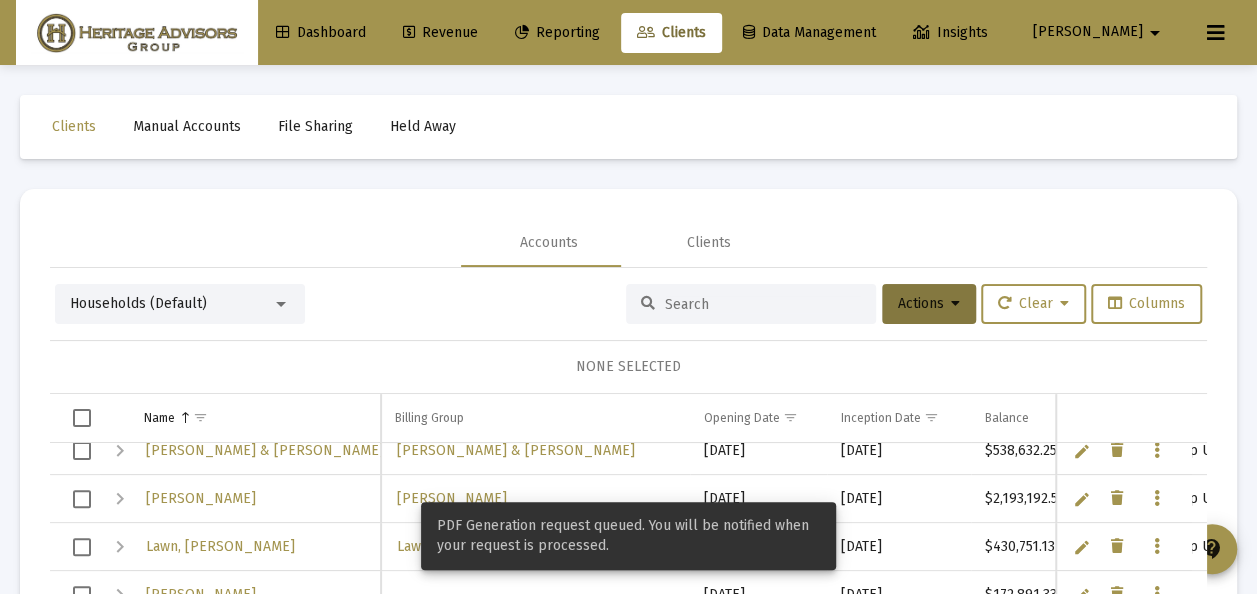 scroll, scrollTop: 94, scrollLeft: 0, axis: vertical 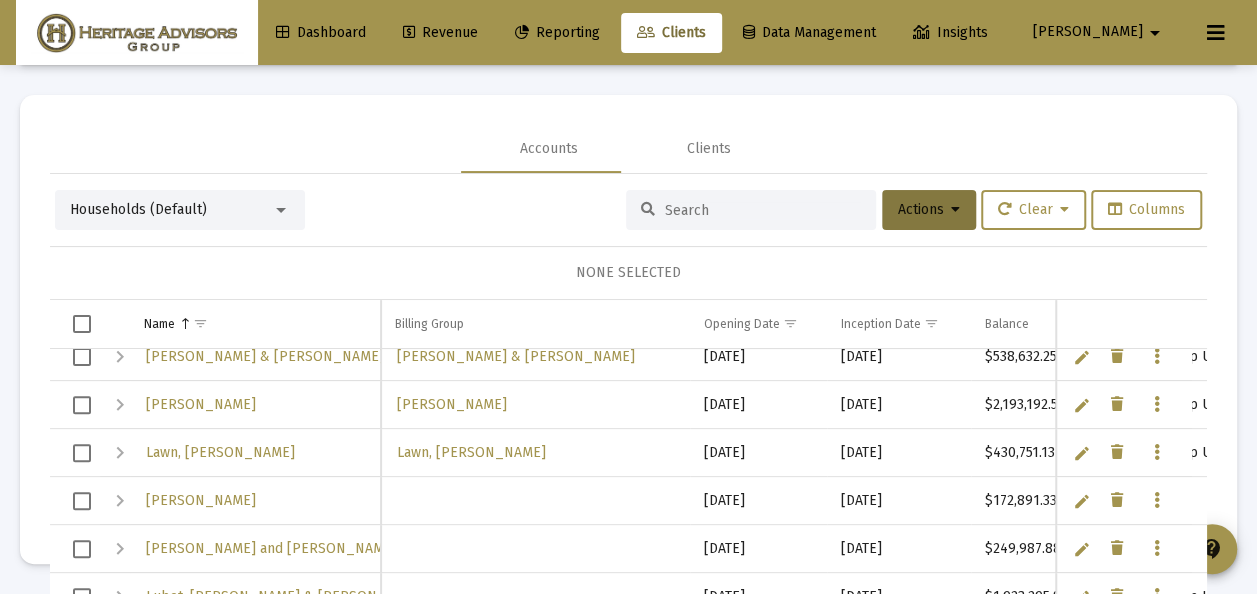 click on "Reporting" 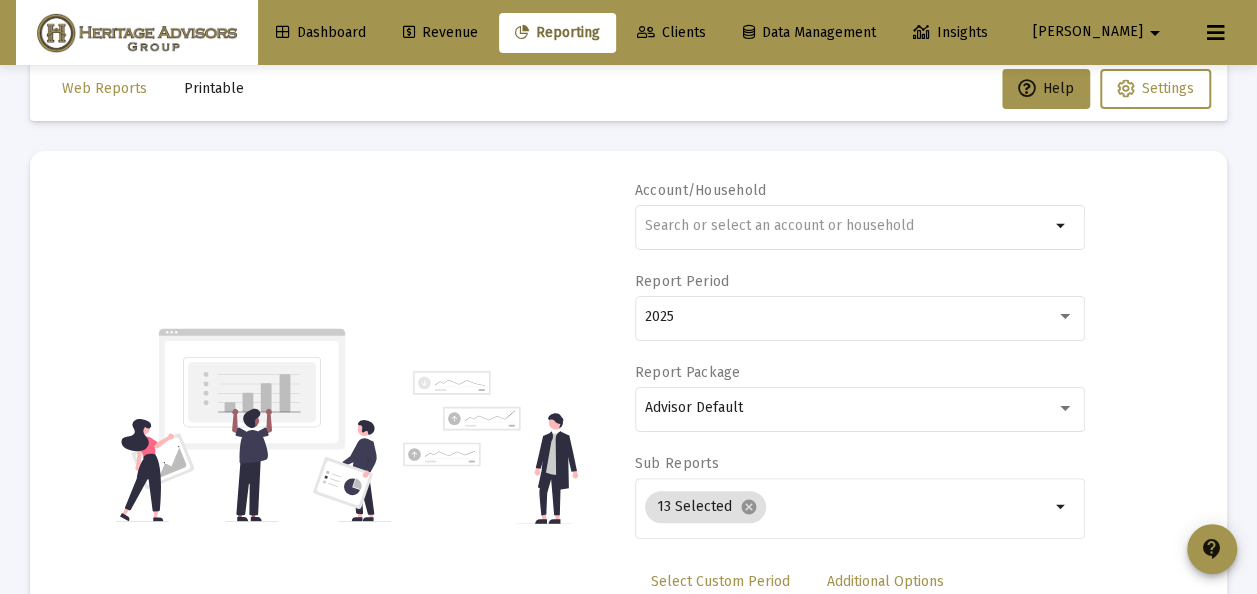 scroll, scrollTop: 0, scrollLeft: 0, axis: both 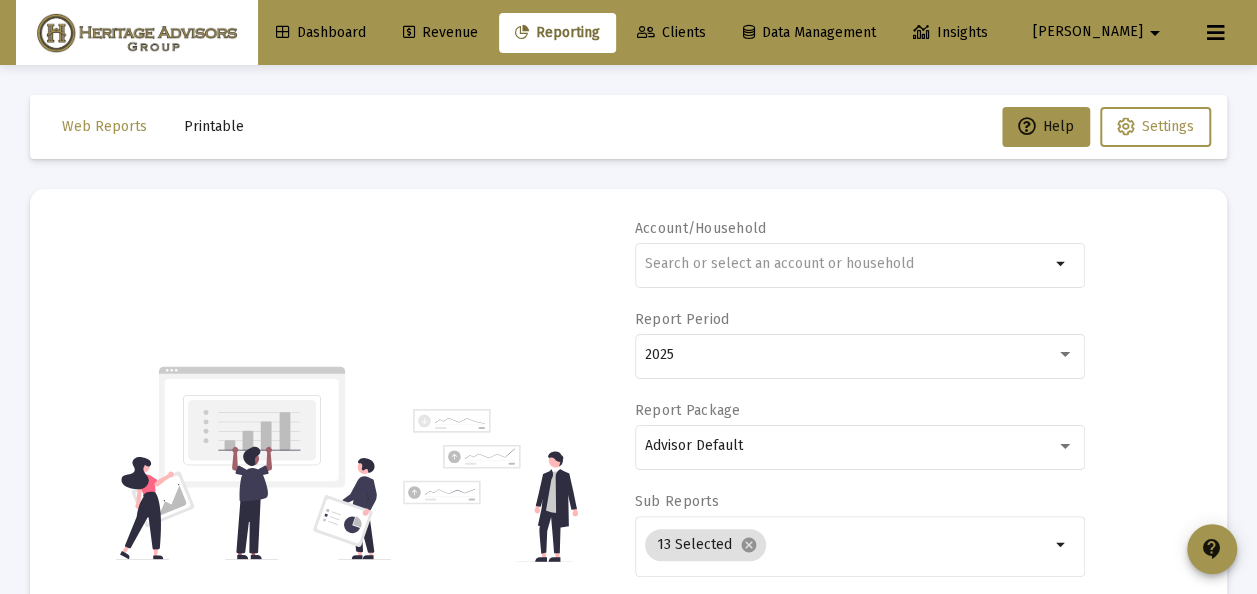 click on "Printable" 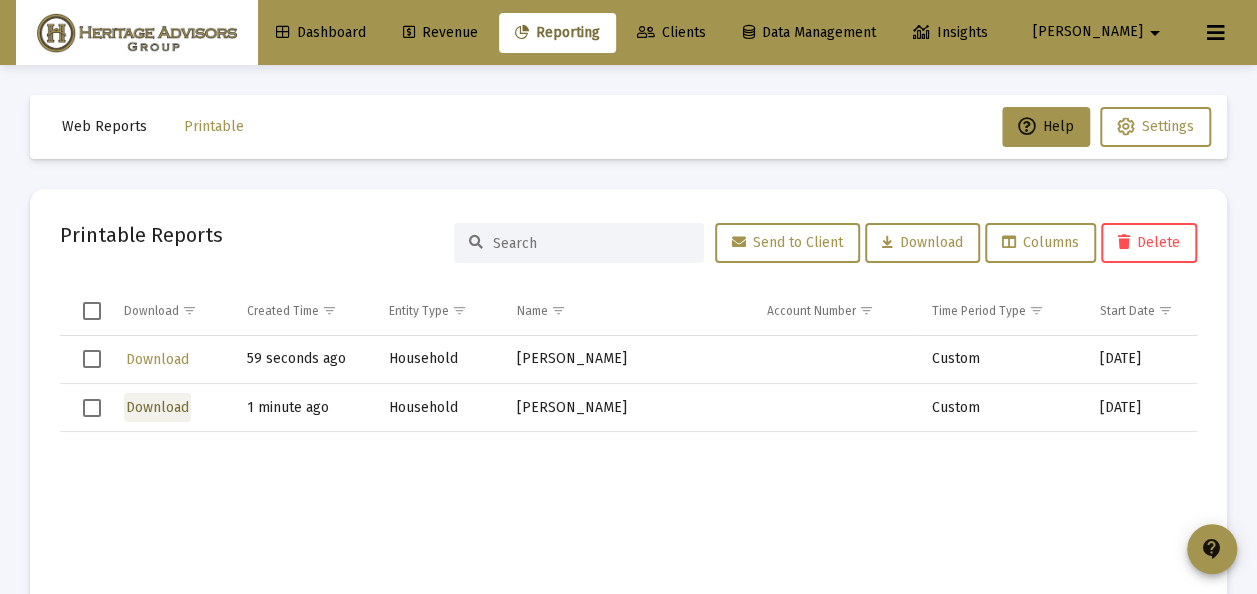 click on "Download" 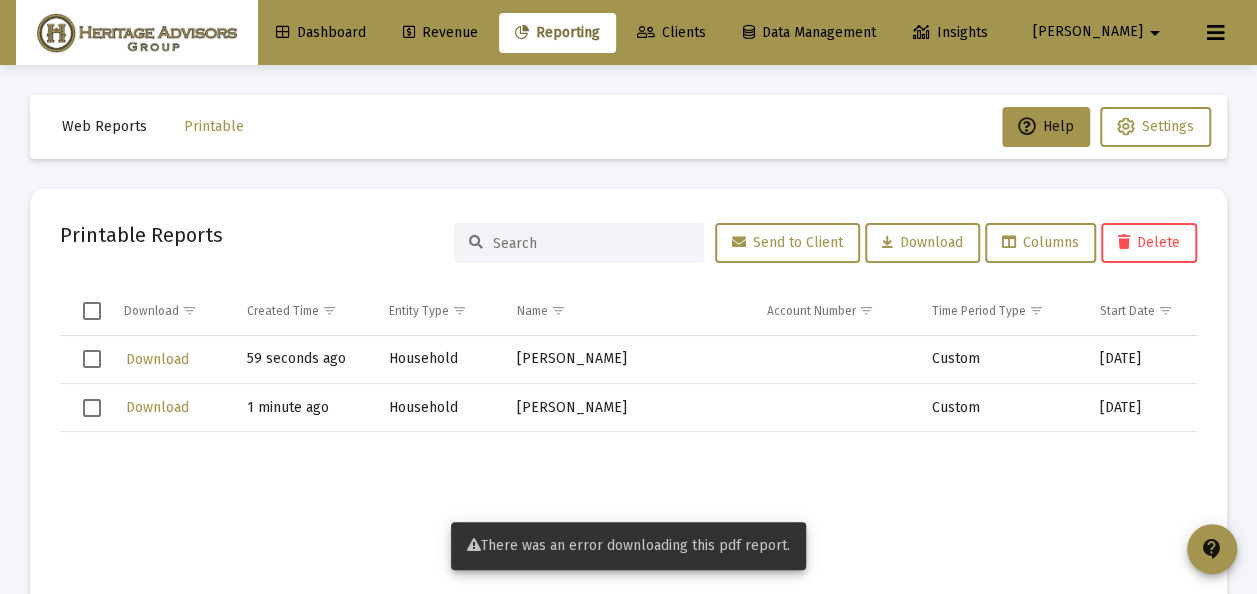 click 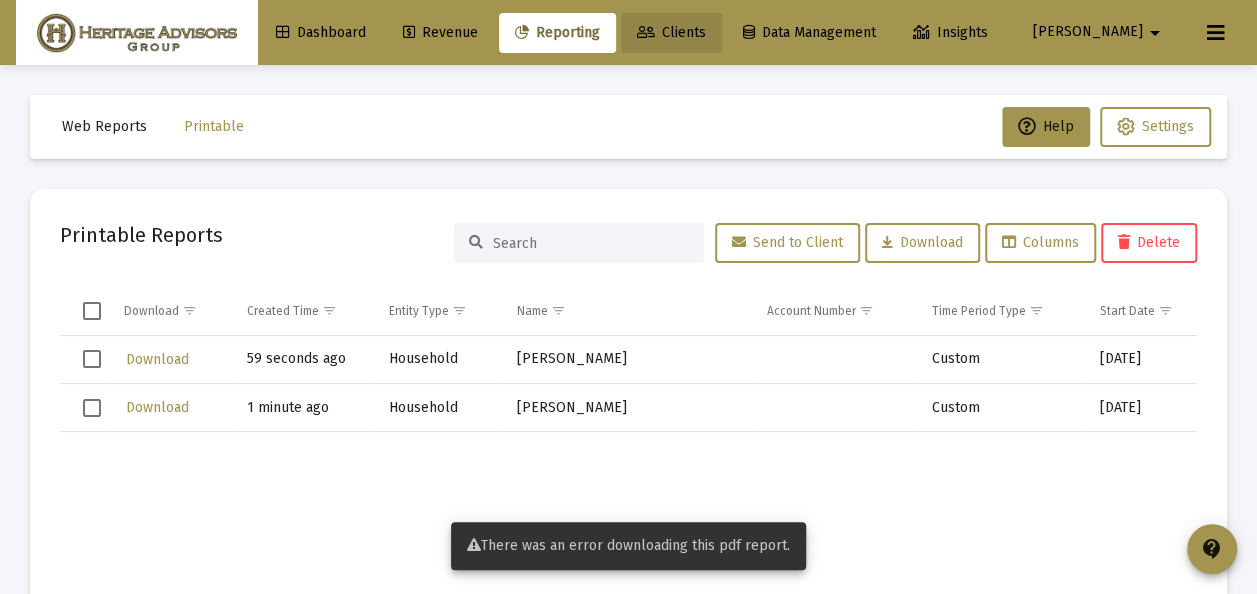 click on "Clients" 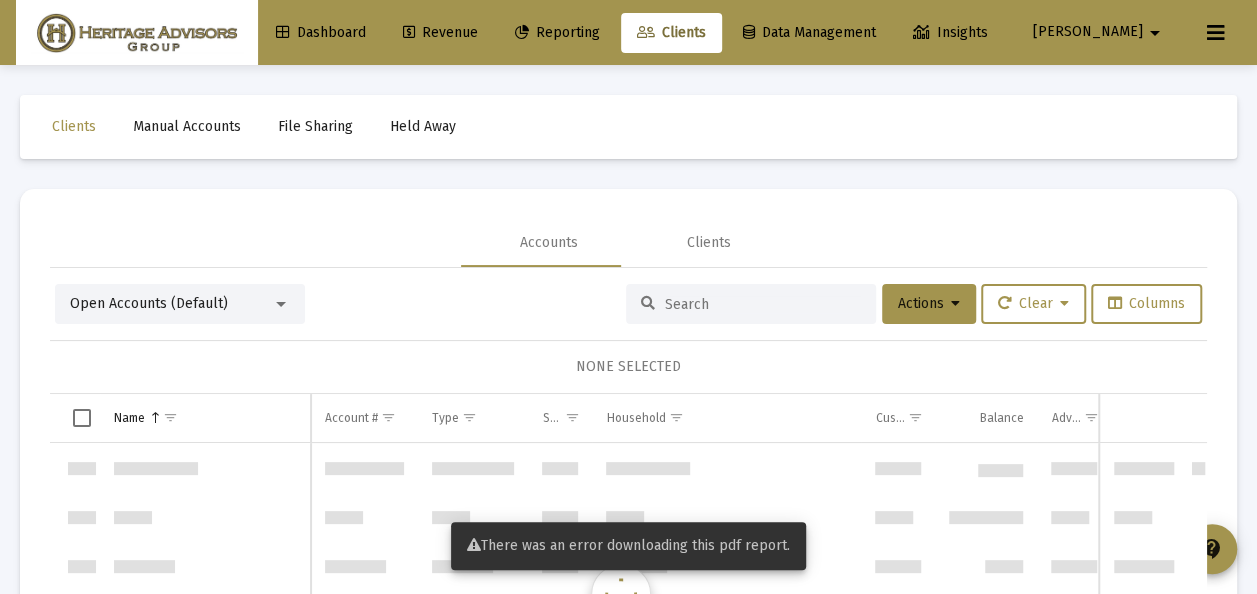 scroll, scrollTop: 5760, scrollLeft: 0, axis: vertical 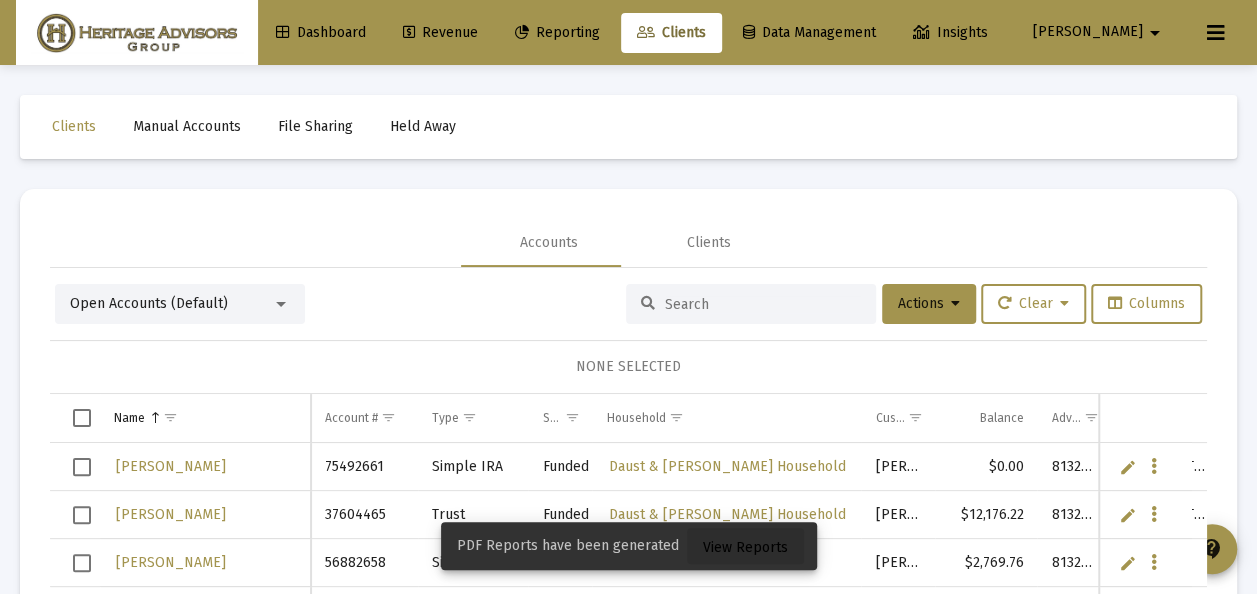 click on "View Reports" at bounding box center [745, 547] 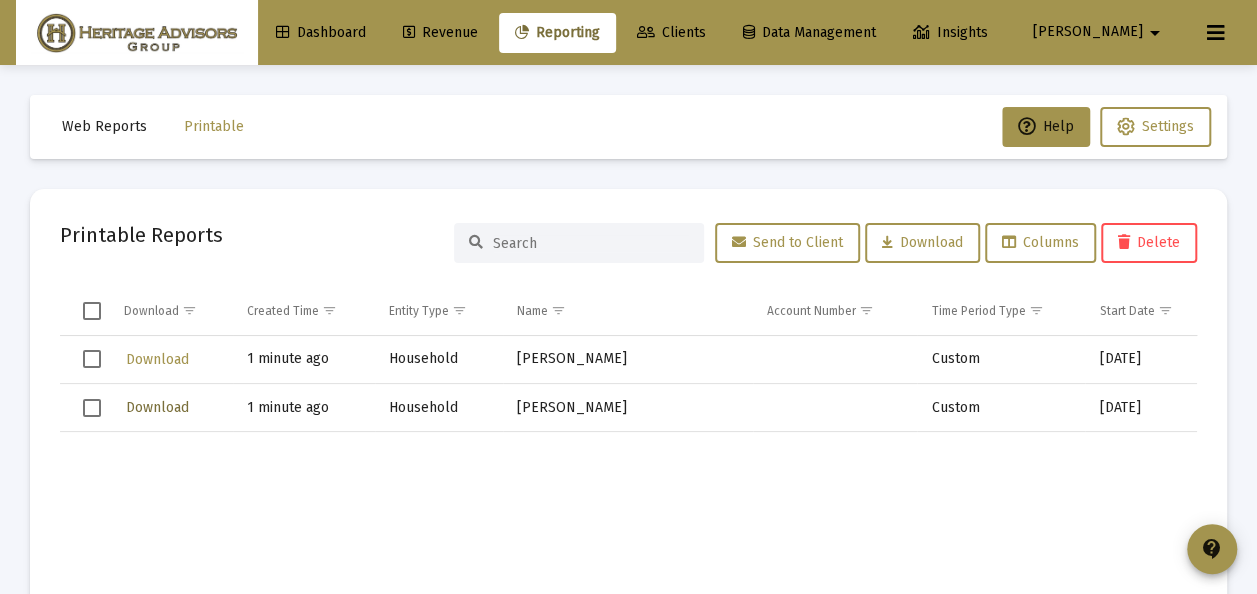 click on "Download" 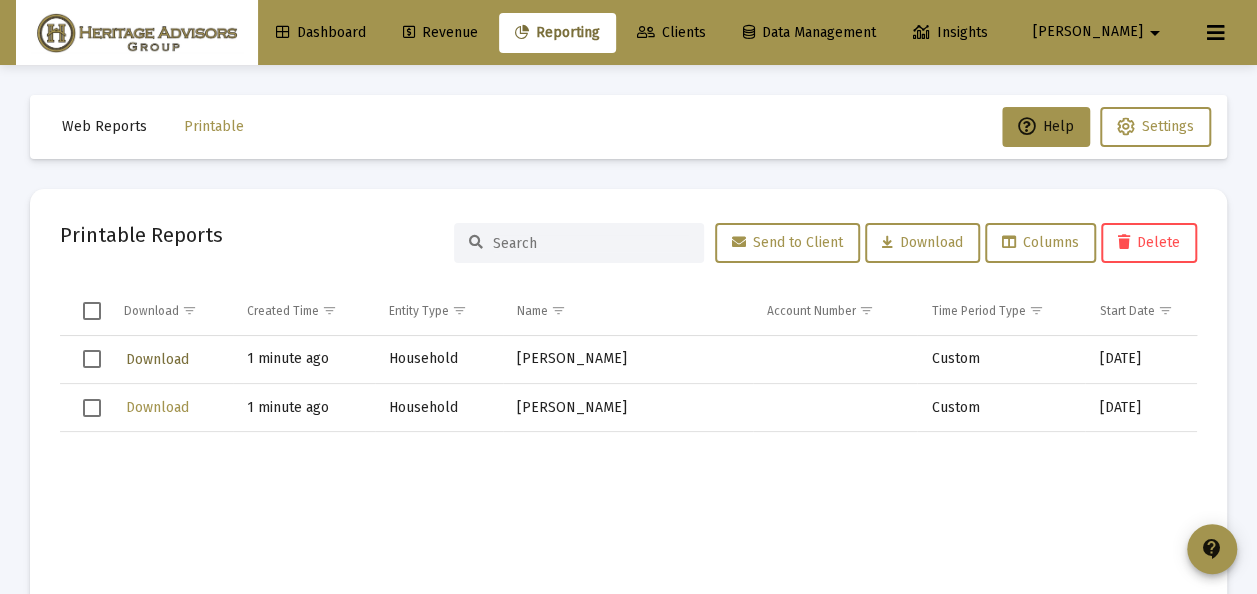 click on "Download" 